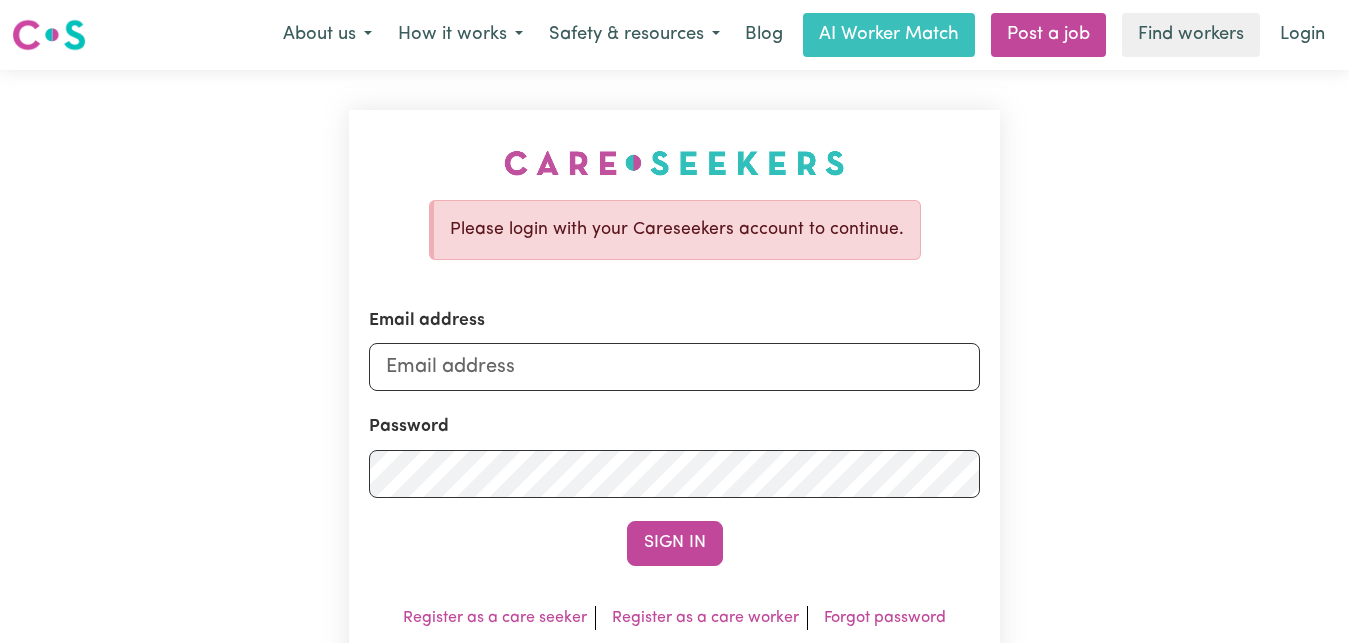 scroll, scrollTop: 0, scrollLeft: 0, axis: both 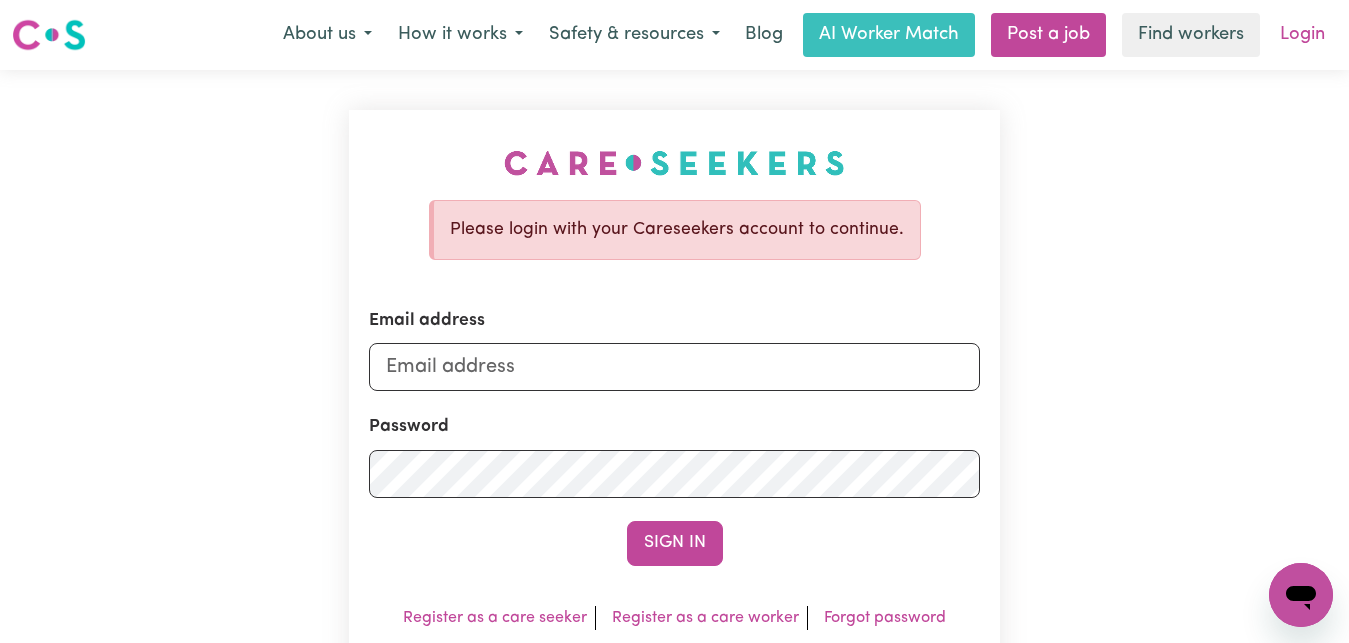click on "Login" at bounding box center (1302, 35) 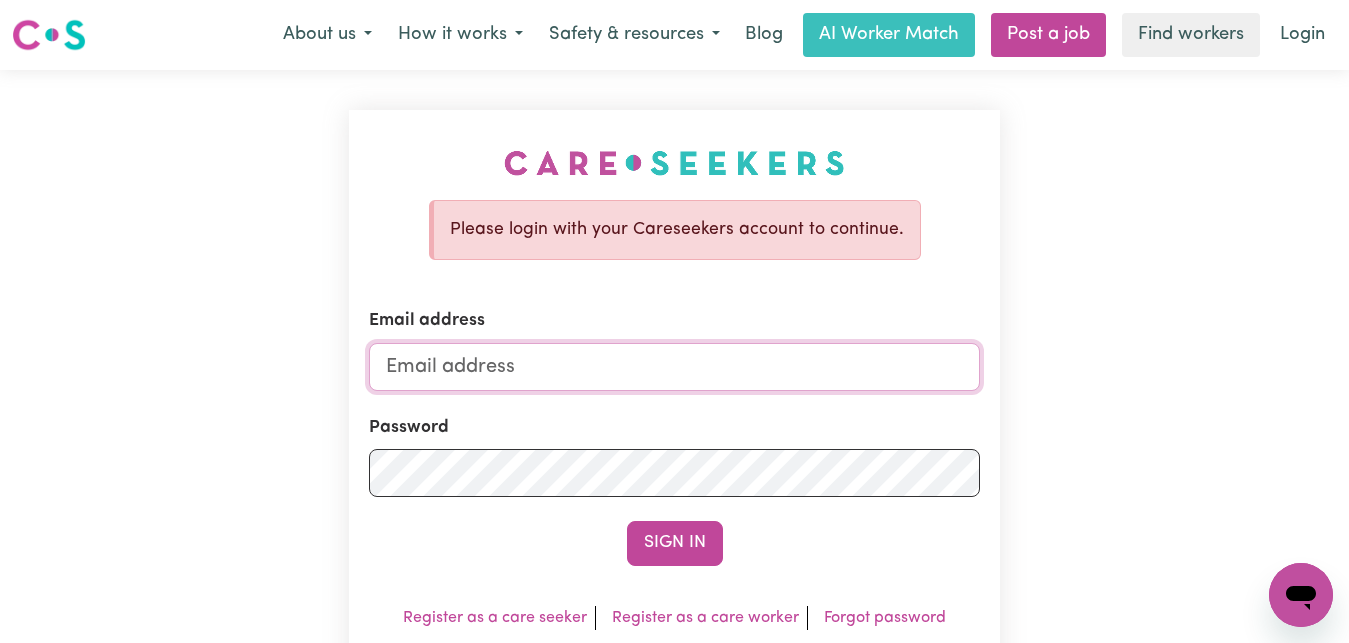 click on "Email address" at bounding box center (674, 367) 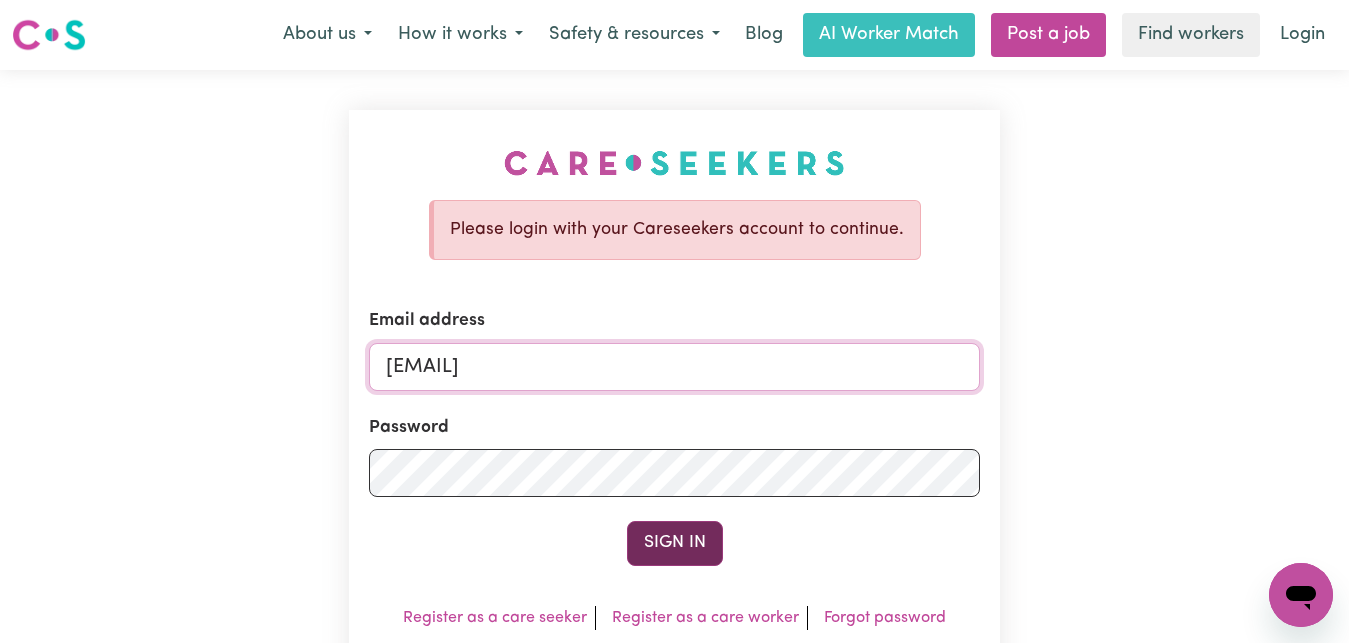 type on "[EMAIL]" 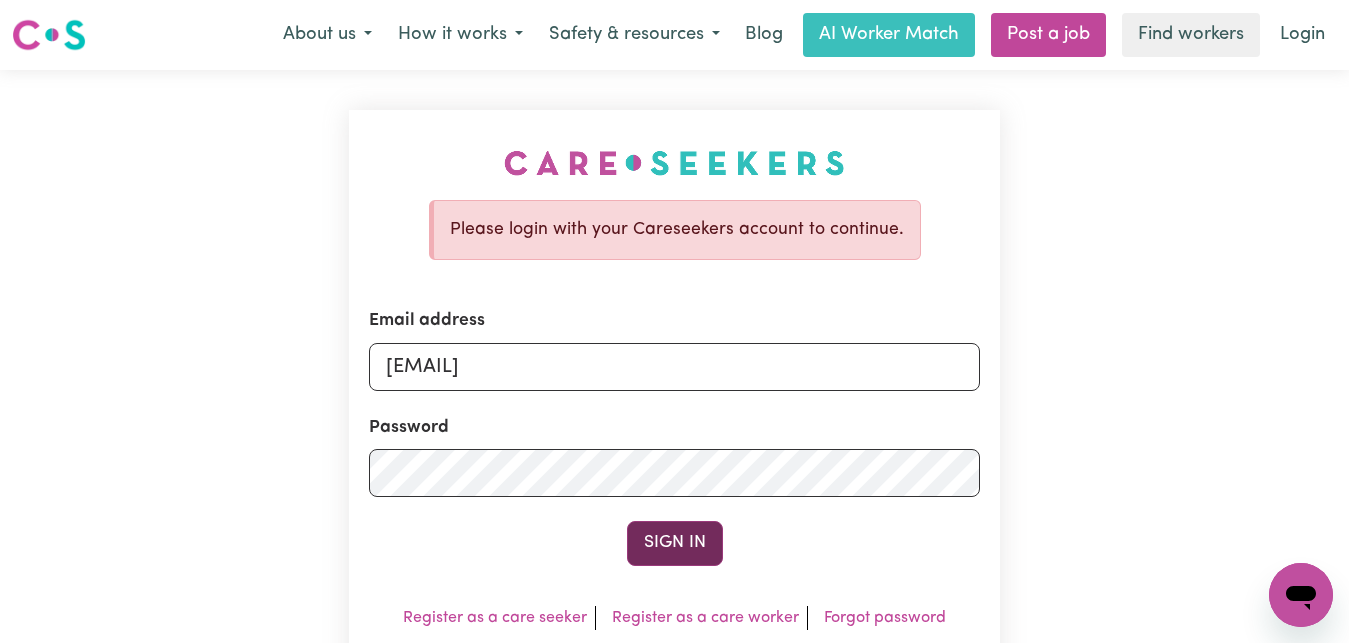click on "Sign In" at bounding box center (675, 543) 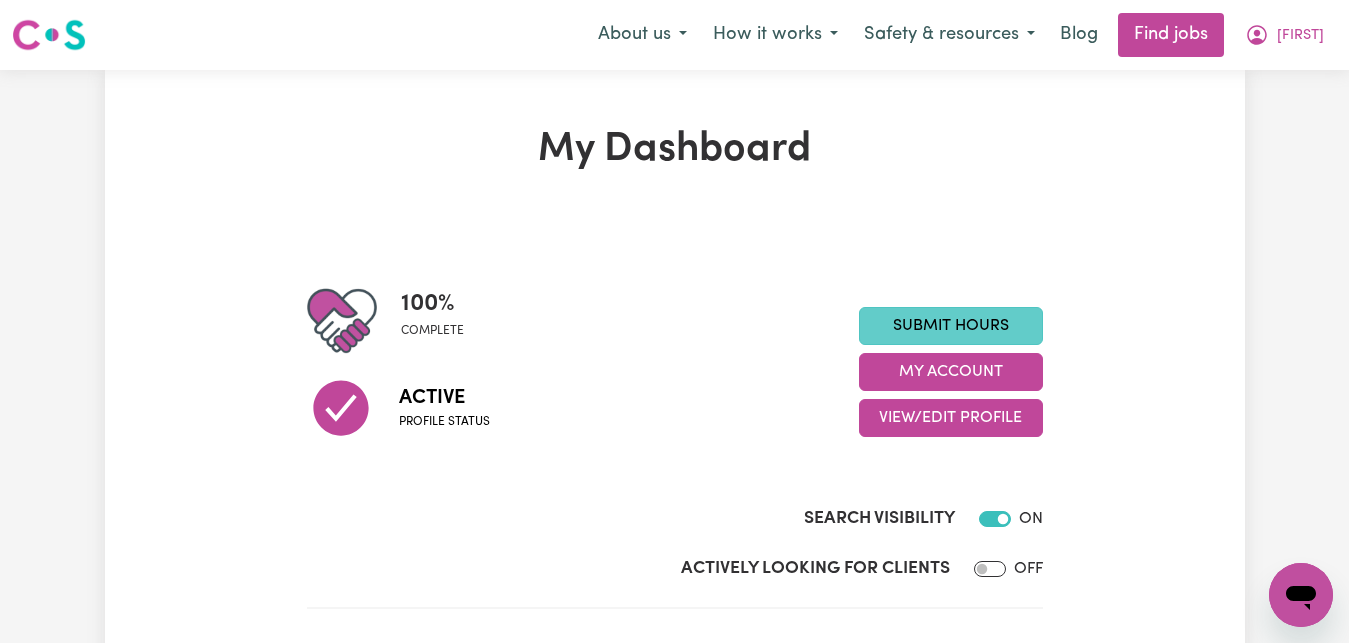 click on "Submit Hours" at bounding box center [951, 326] 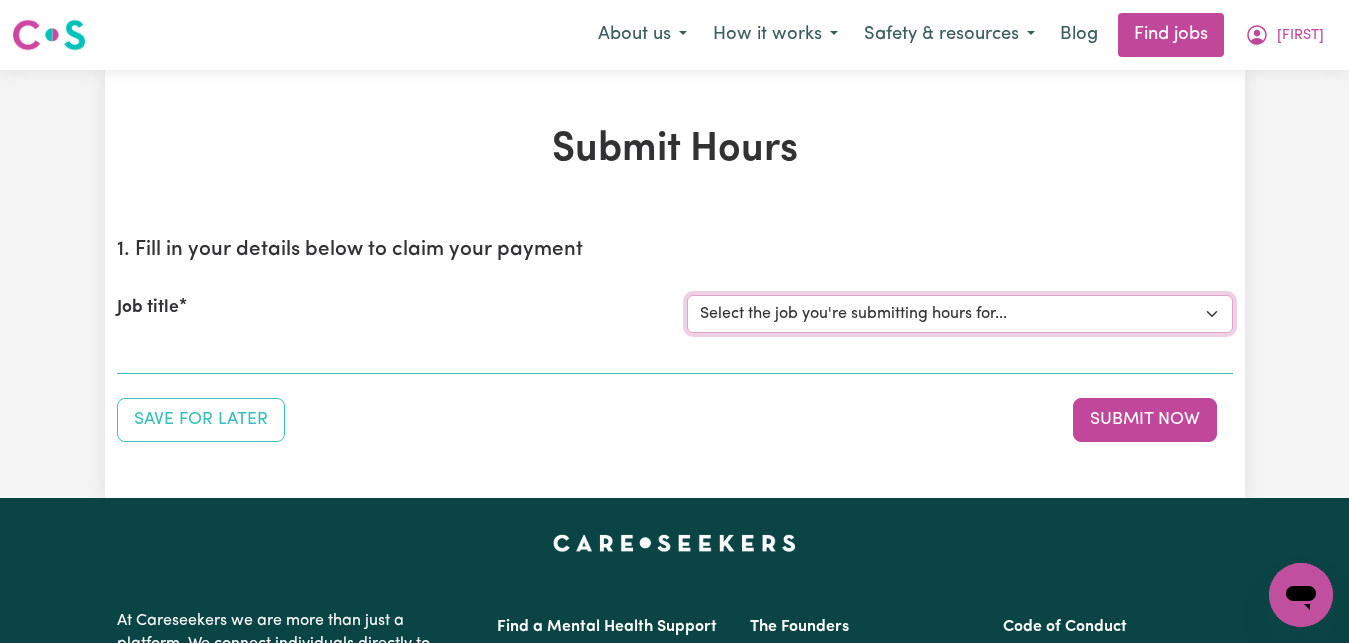 click on "Select the job you're submitting hours for... [[FIRST] [LAST]] Care worker for social interaction in local area for Autistic adult [[FIRST] [LAST]] Transportation to [LOCATION] Day Options" at bounding box center (960, 314) 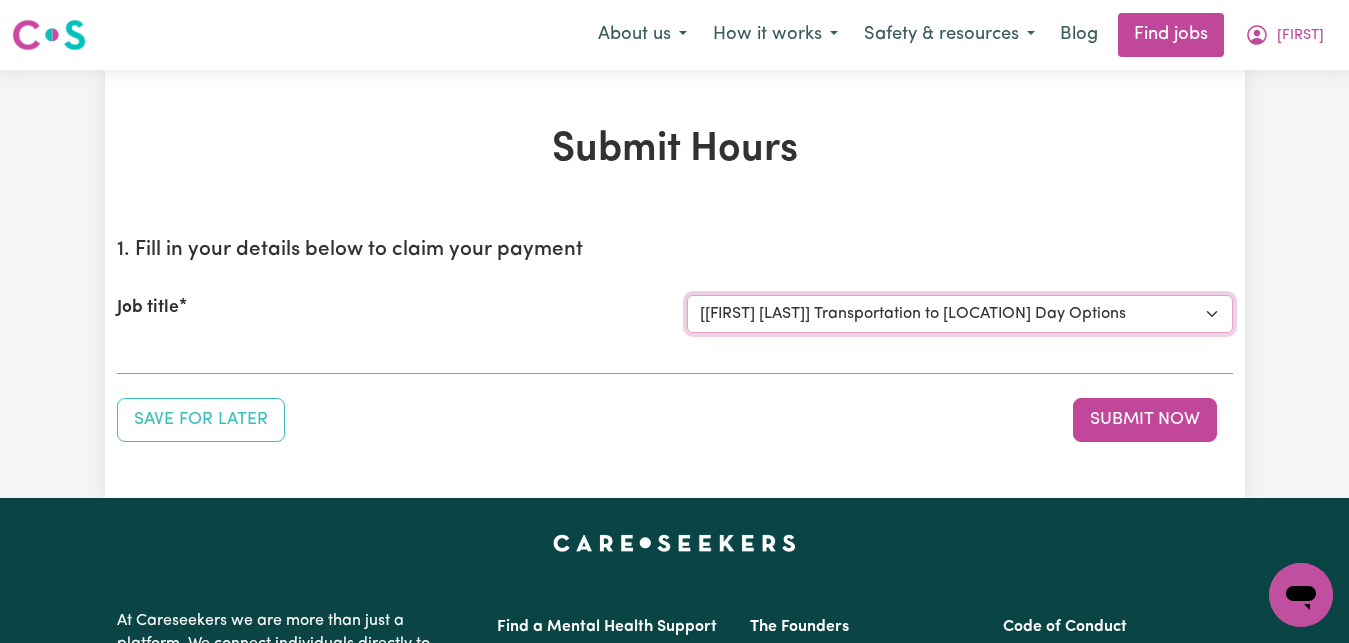 click on "[[FIRST] [LAST]] Transportation to [LOCATION] Day Options" at bounding box center (0, 0) 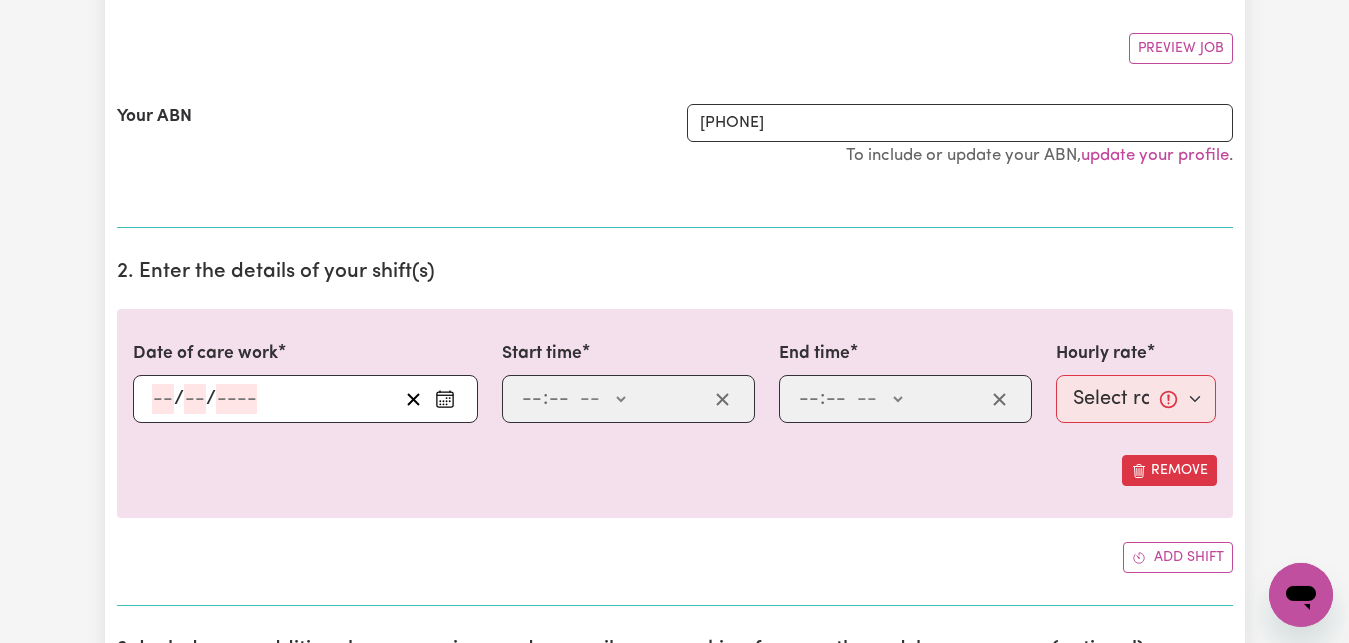scroll, scrollTop: 408, scrollLeft: 0, axis: vertical 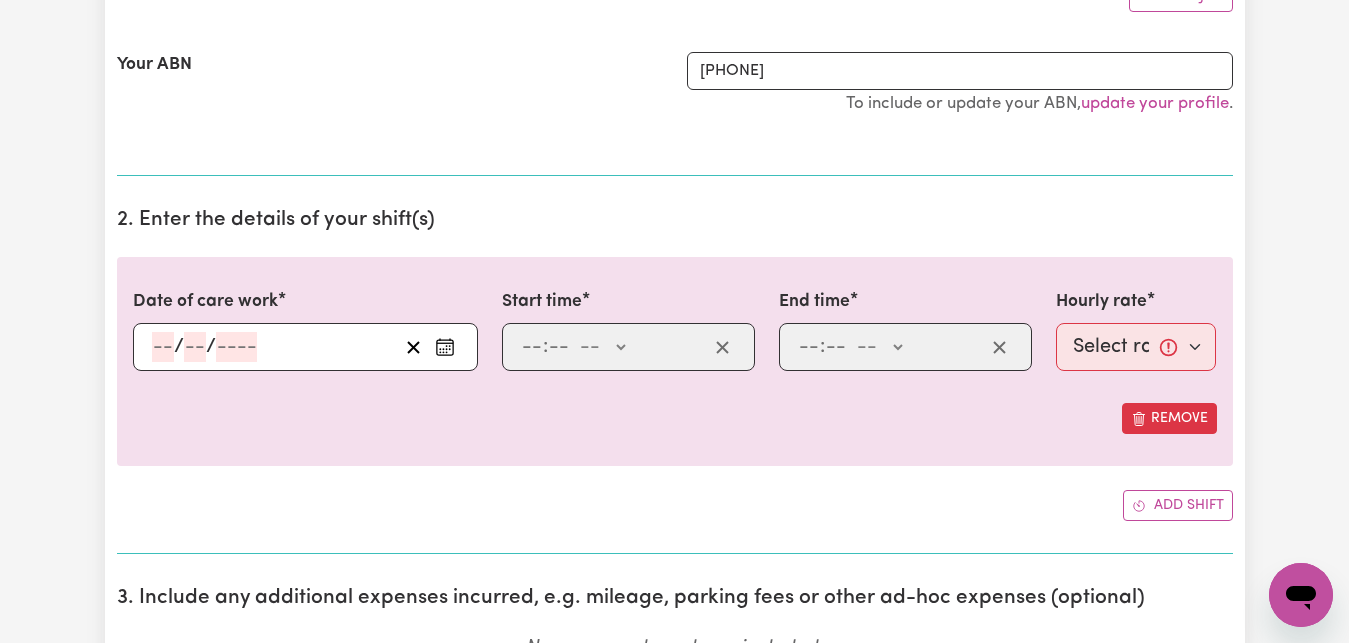 click 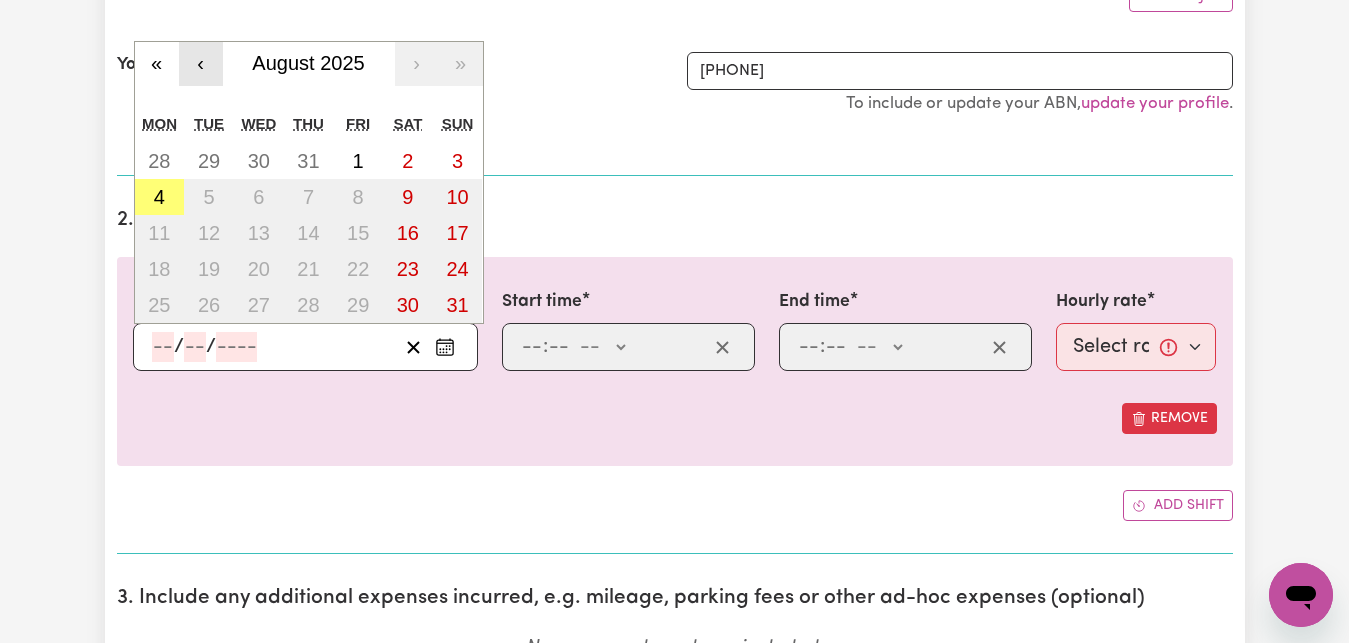 click on "‹" at bounding box center [201, 64] 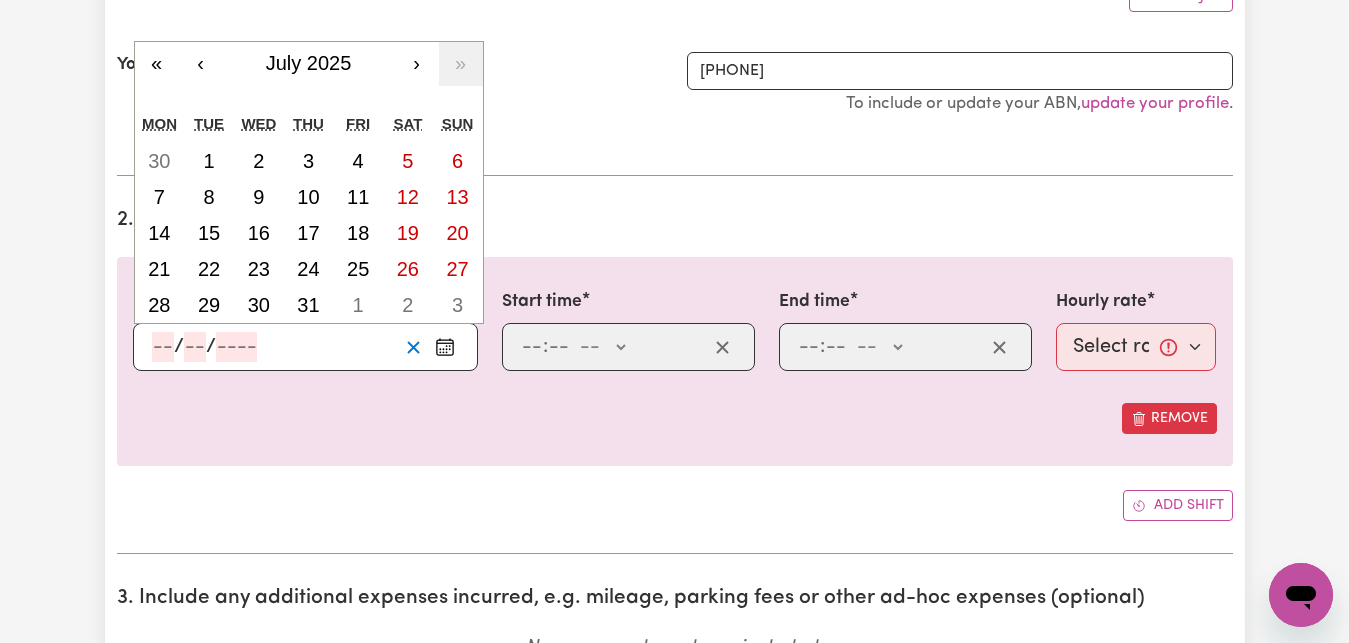 click 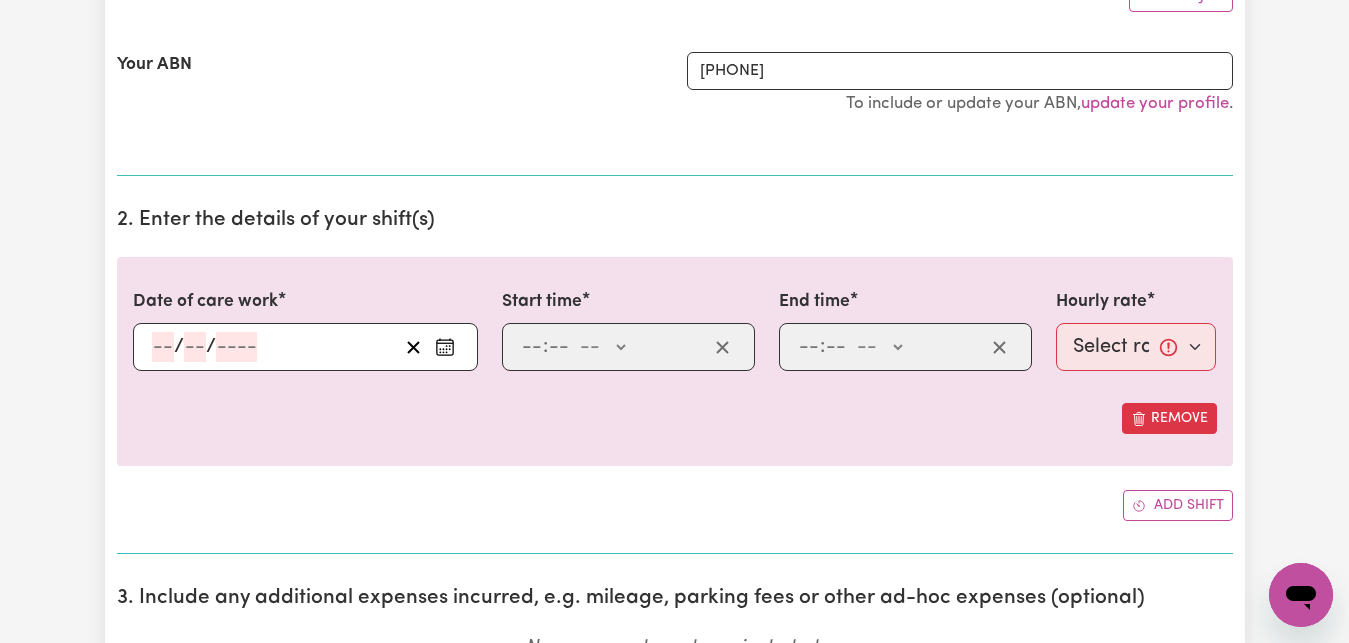 click 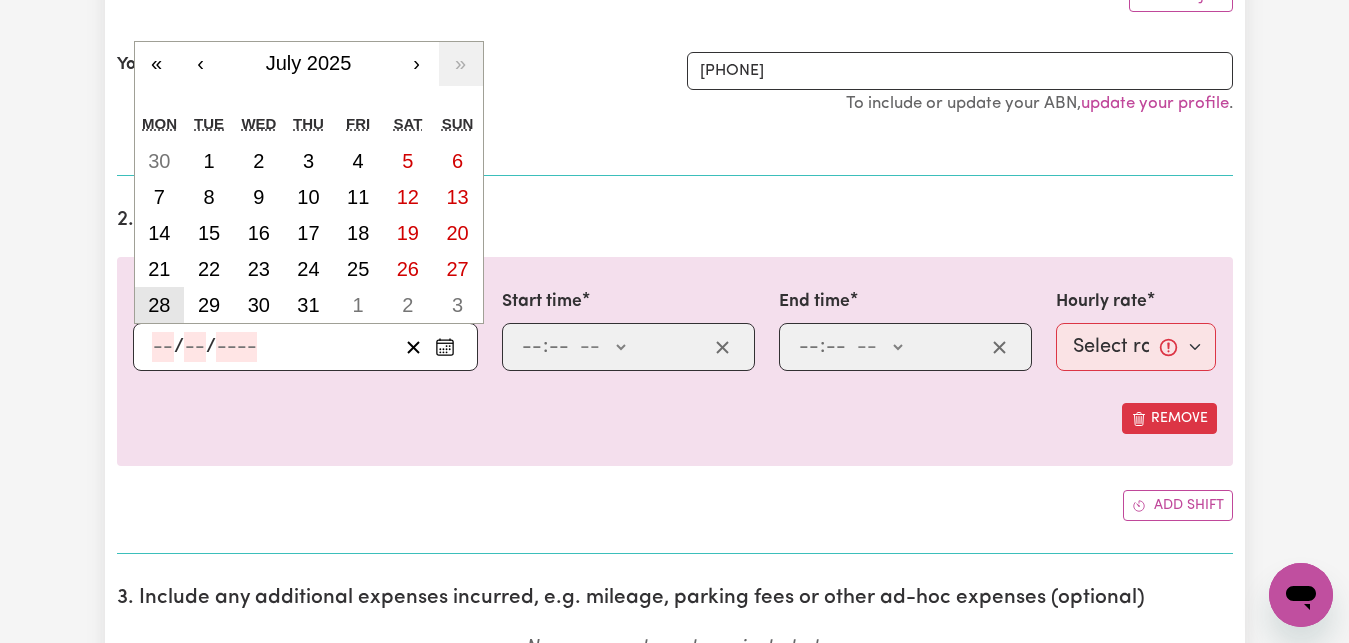 click on "28" at bounding box center [159, 305] 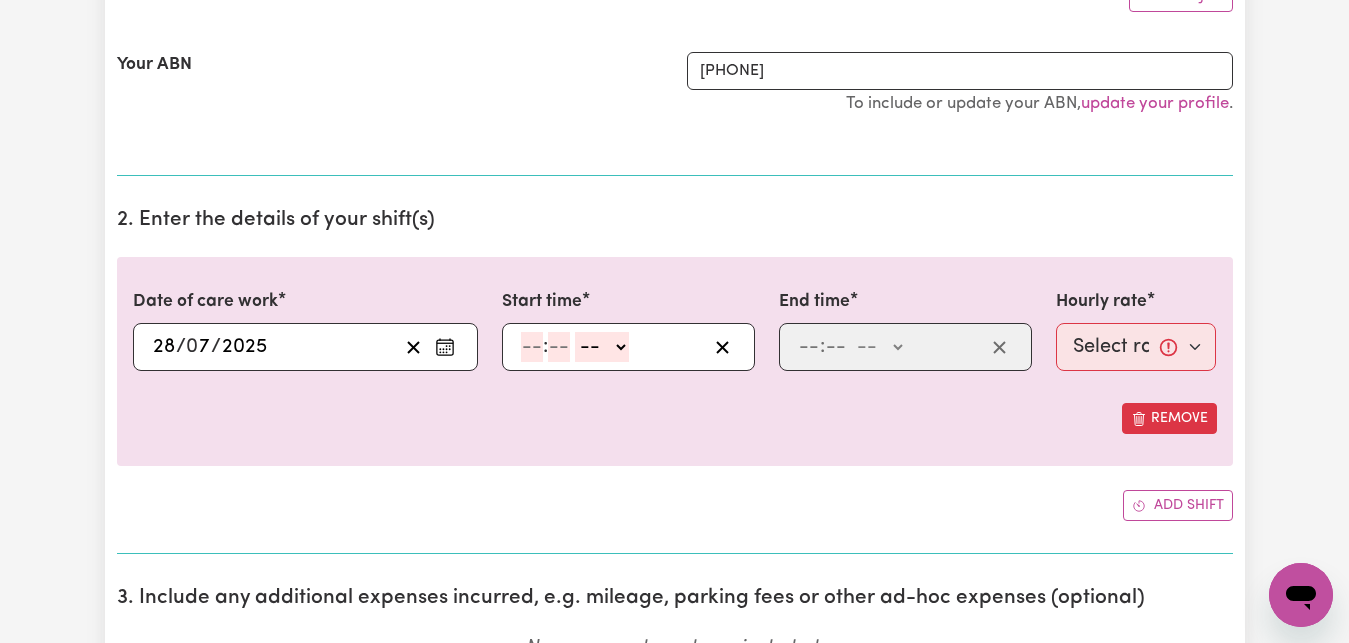type on "2025-07-28" 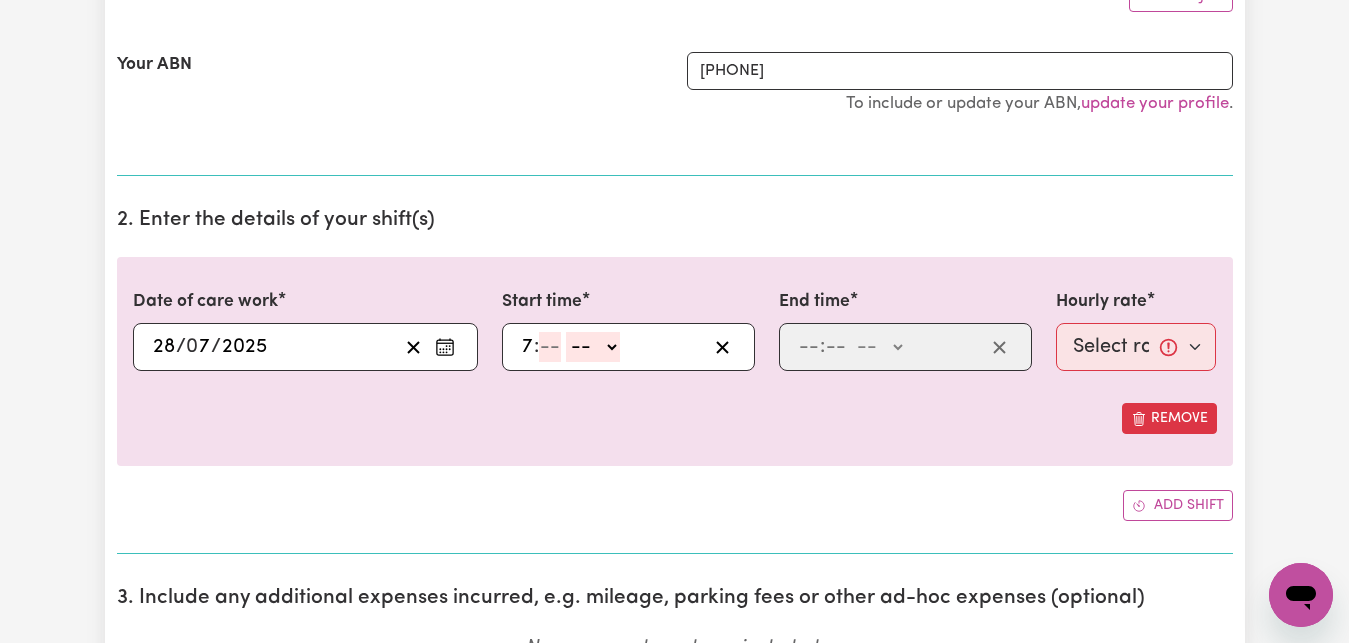 type on "7" 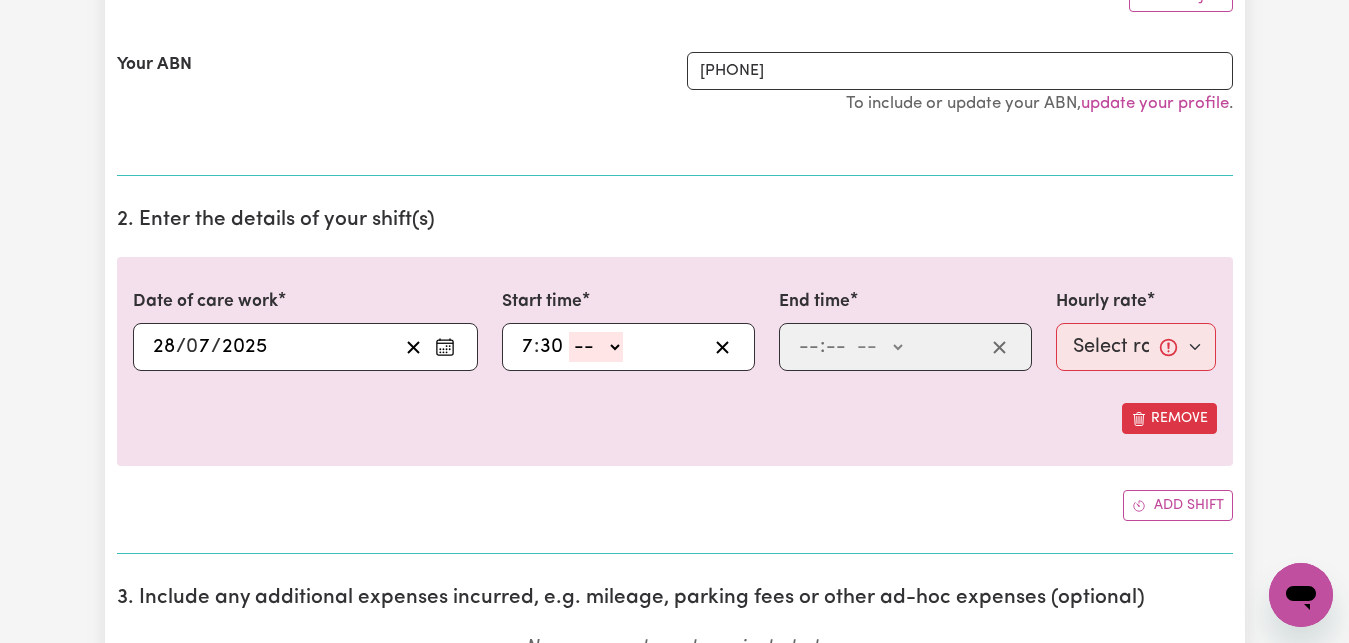 type on "30" 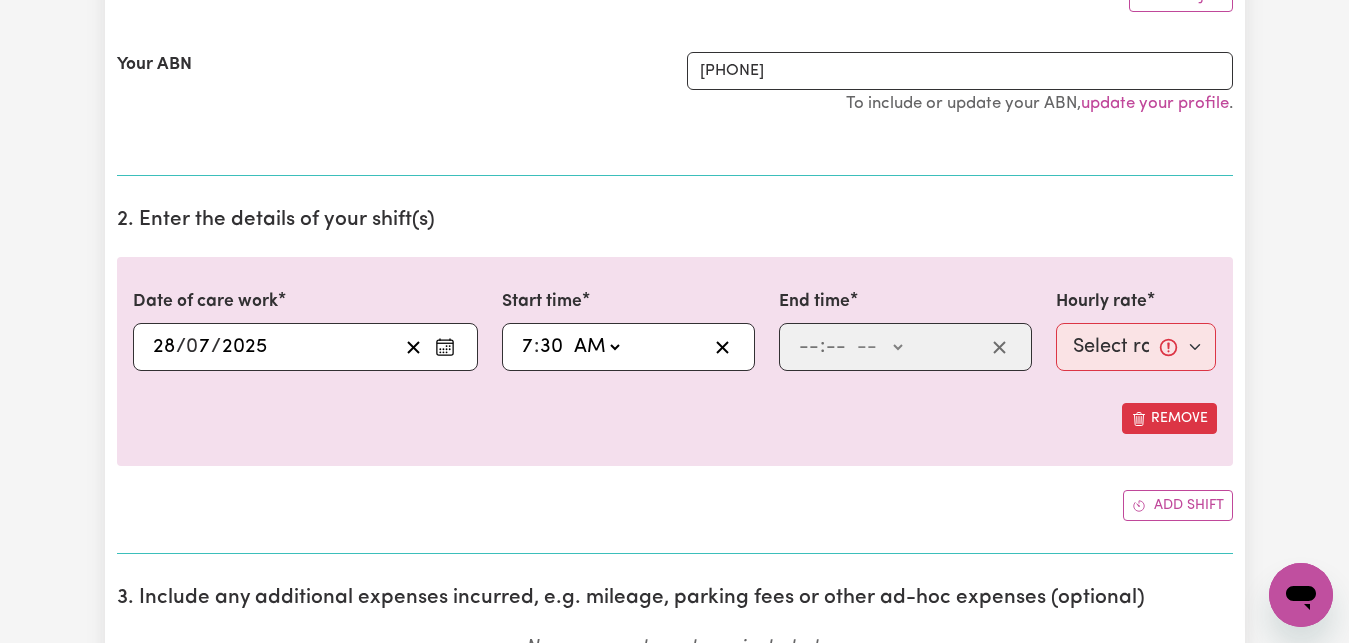 click on "AM" at bounding box center [0, 0] 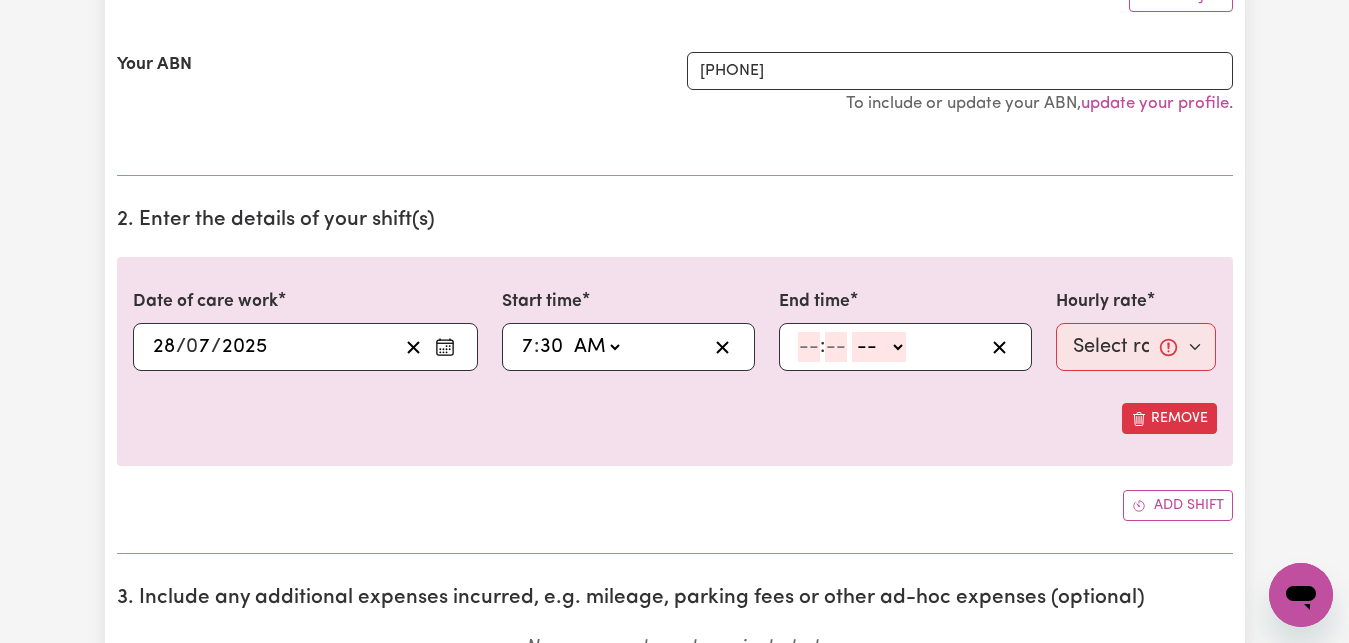 click 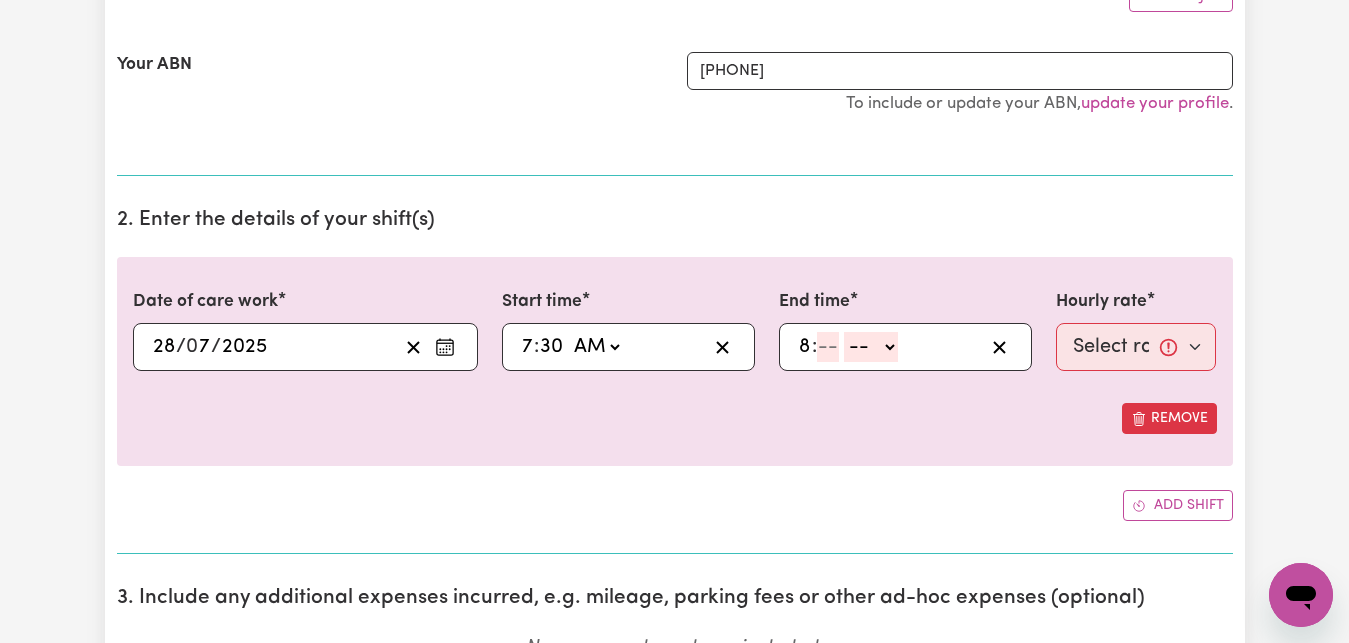 type on "8" 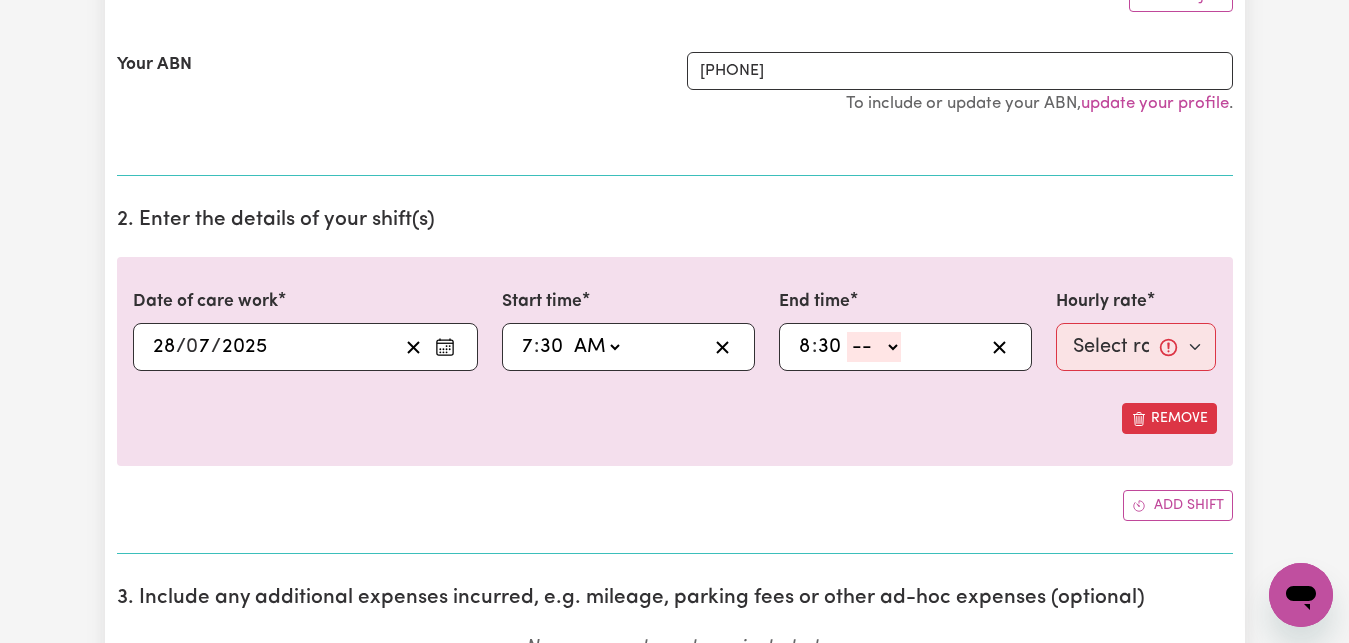 type on "30" 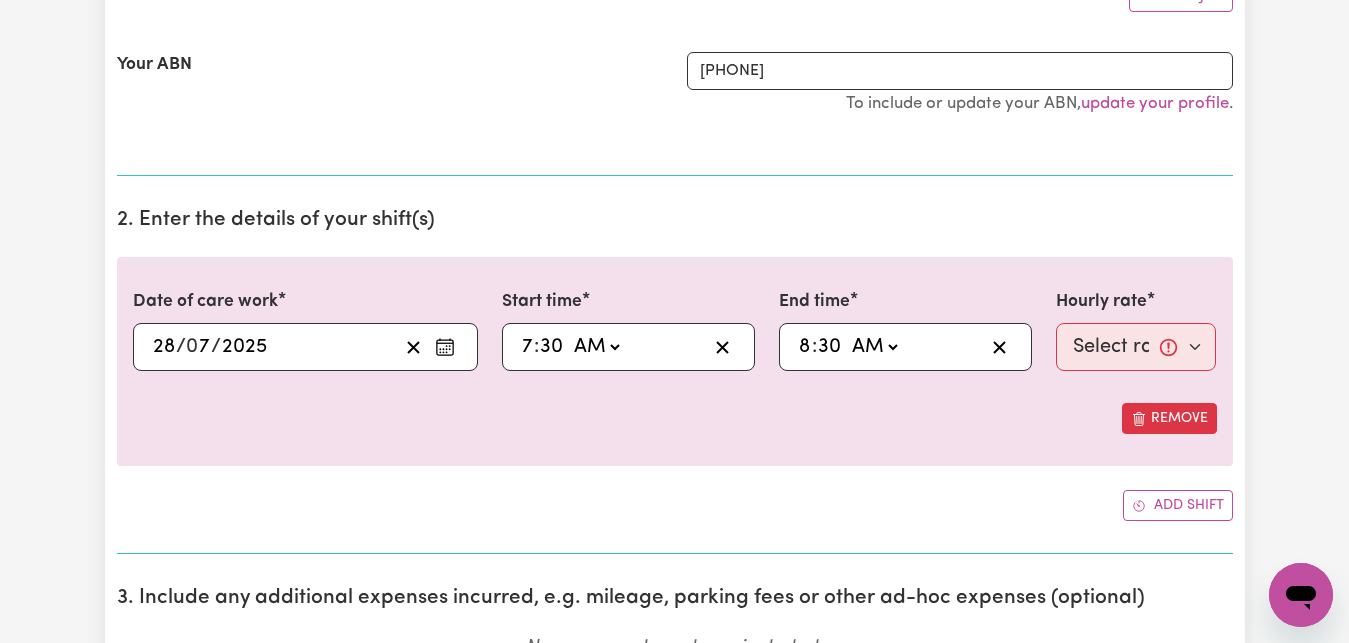 click on "AM" at bounding box center (0, 0) 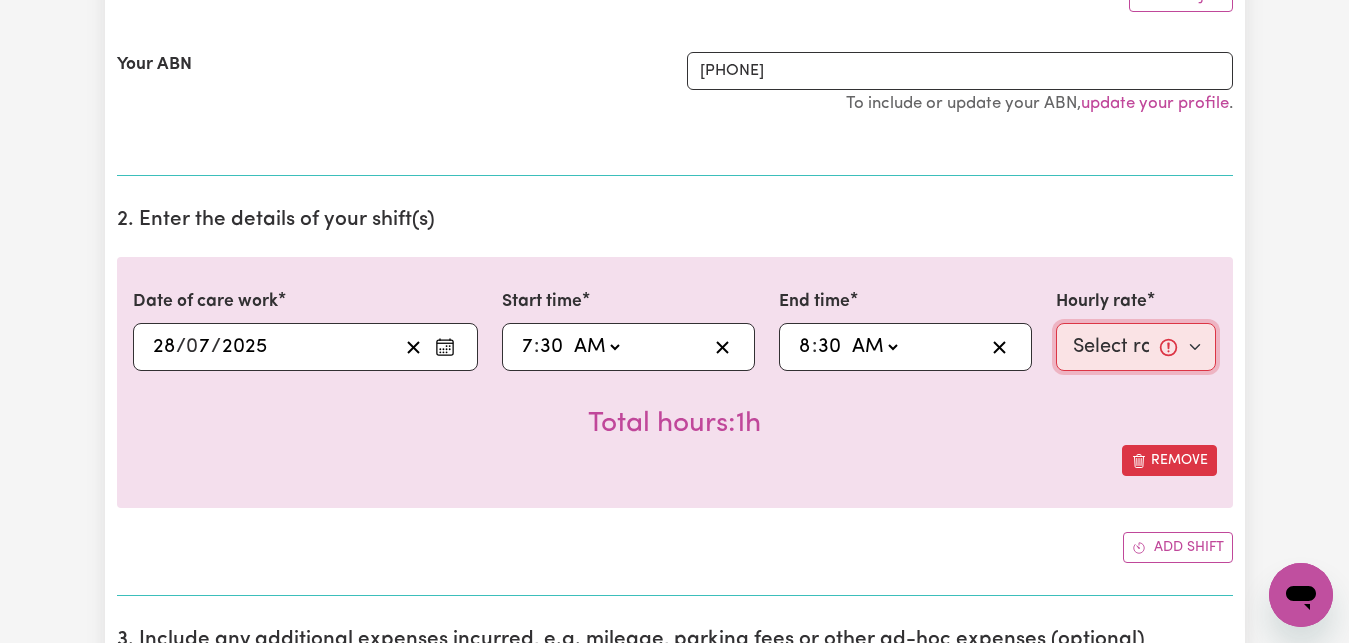 click on "Select rate... $83.16 (Weekday)" at bounding box center (1136, 347) 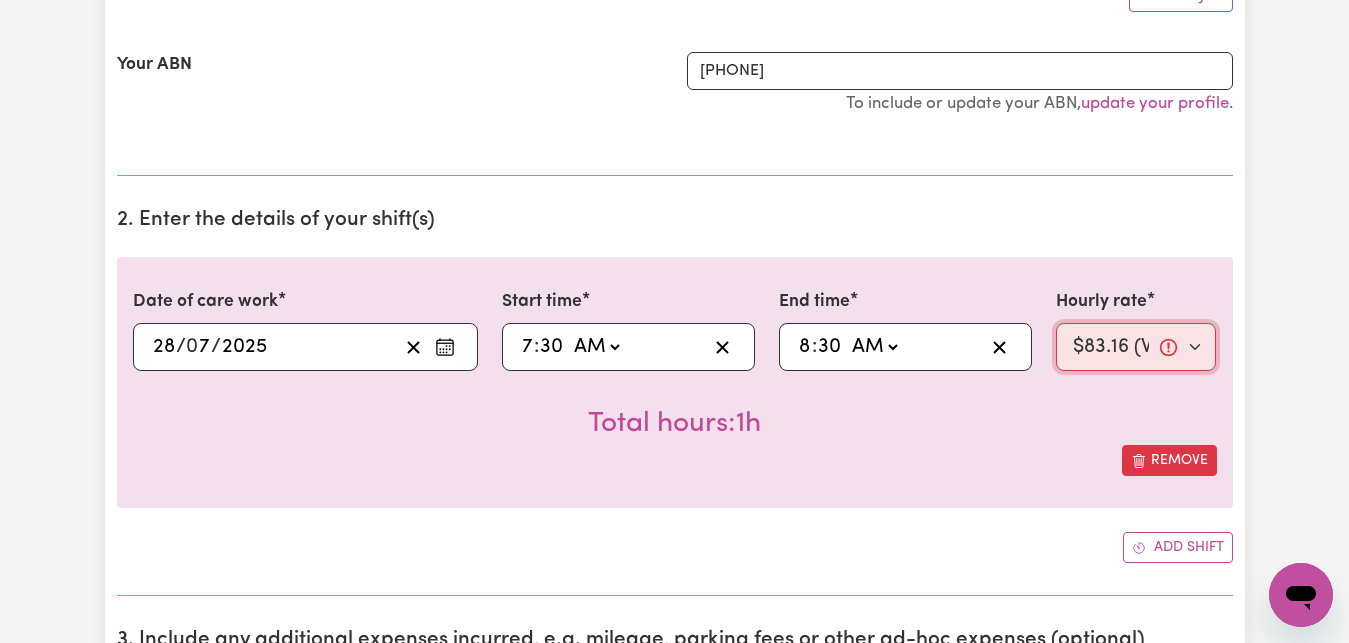 click on "$83.16 (Weekday)" at bounding box center (0, 0) 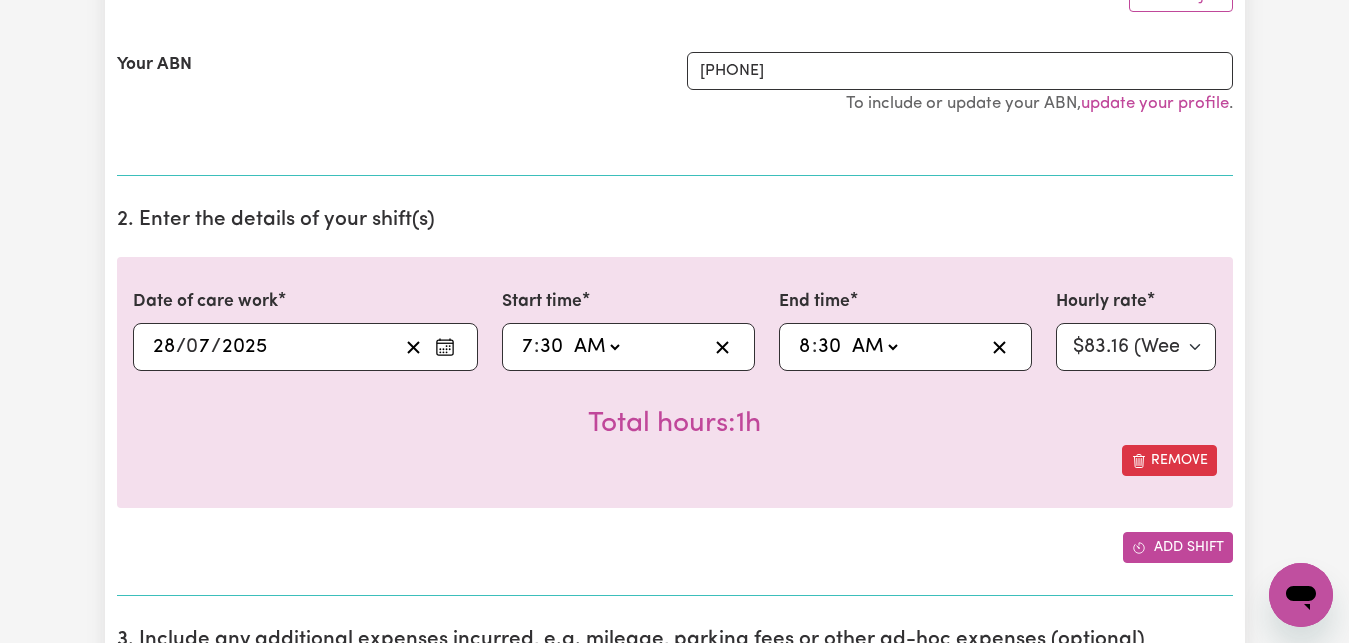 click on "Add shift" at bounding box center (1178, 547) 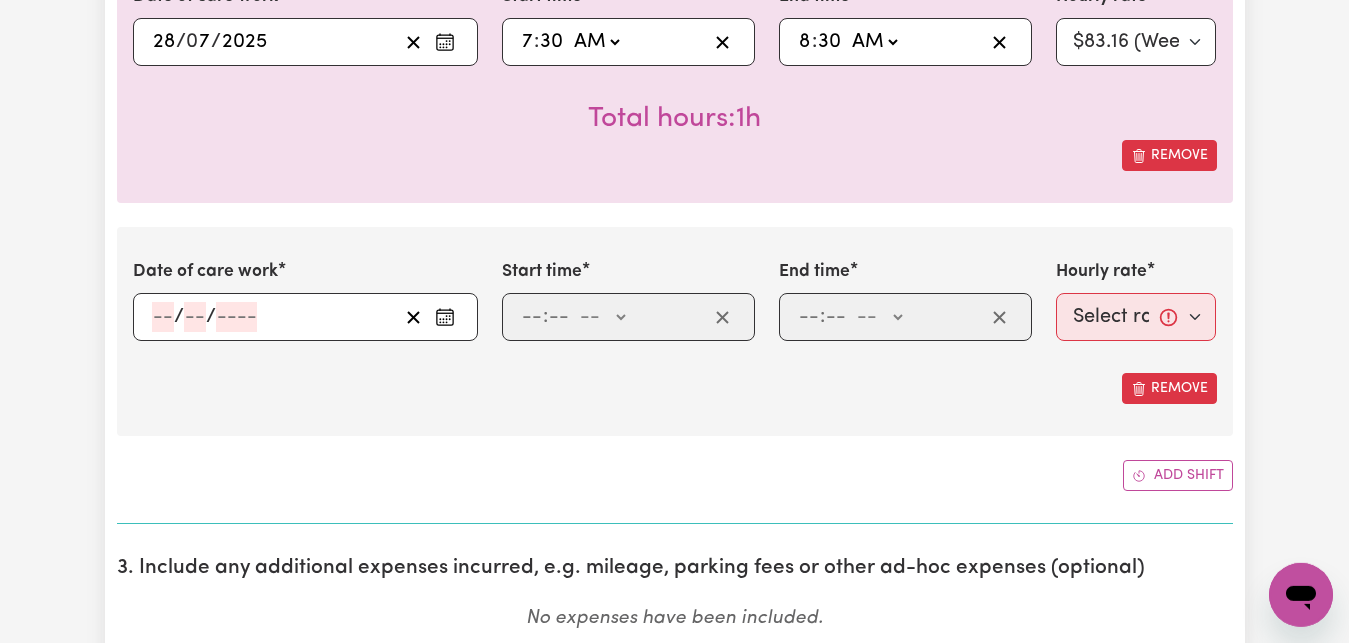 scroll, scrollTop: 714, scrollLeft: 0, axis: vertical 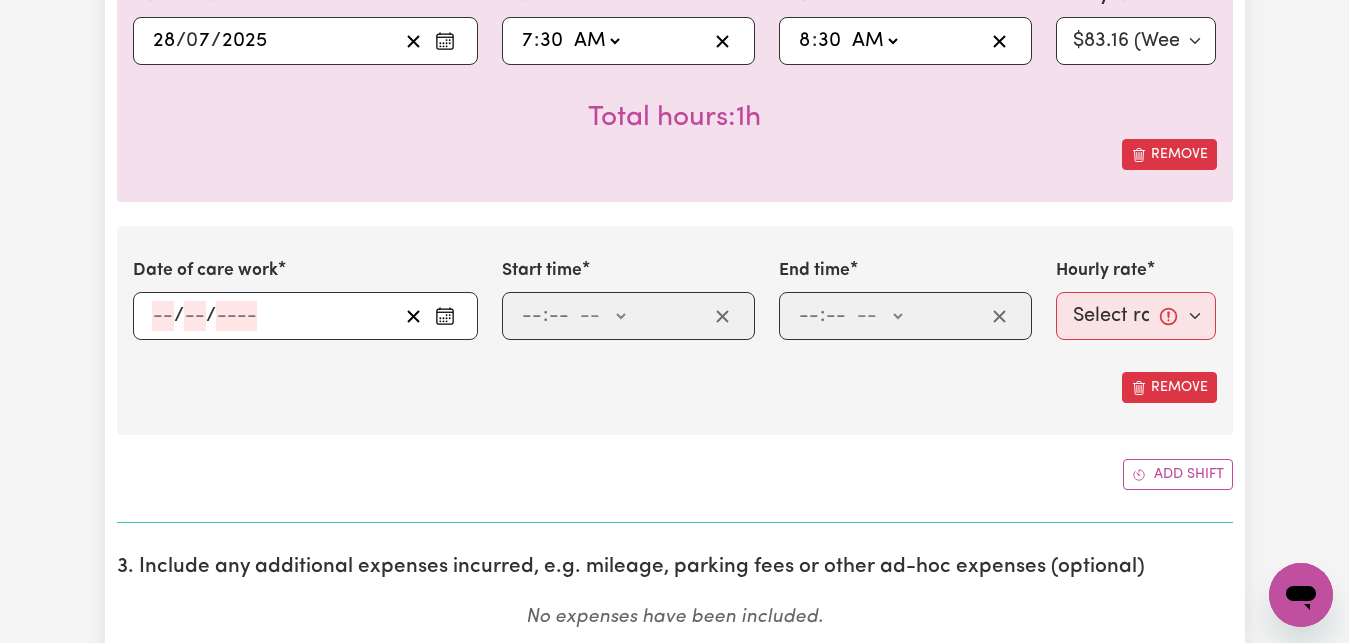 click 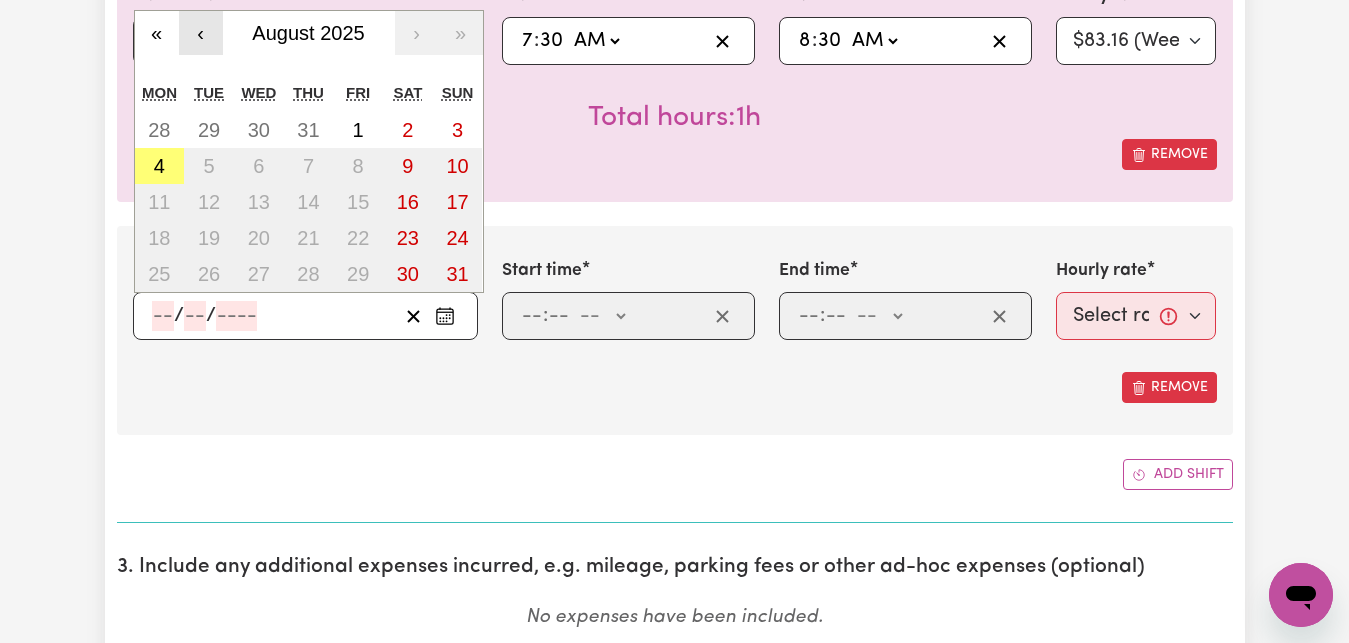 click on "‹" at bounding box center [201, 33] 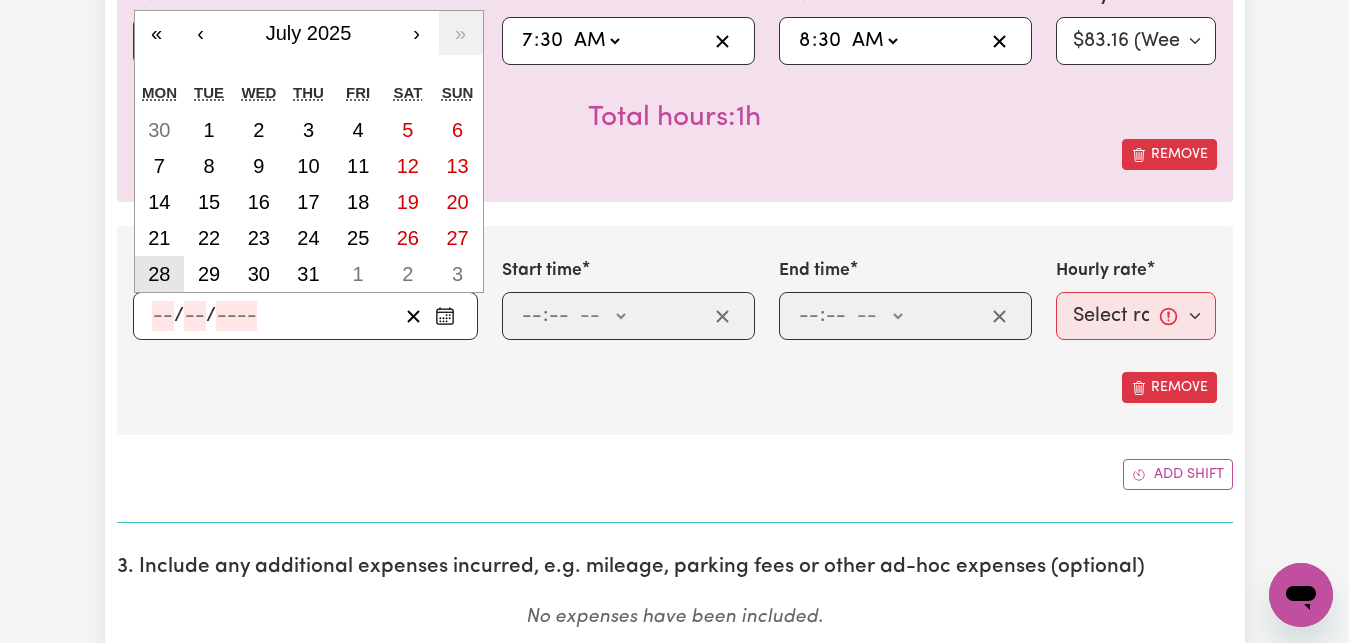 click on "28" at bounding box center [159, 274] 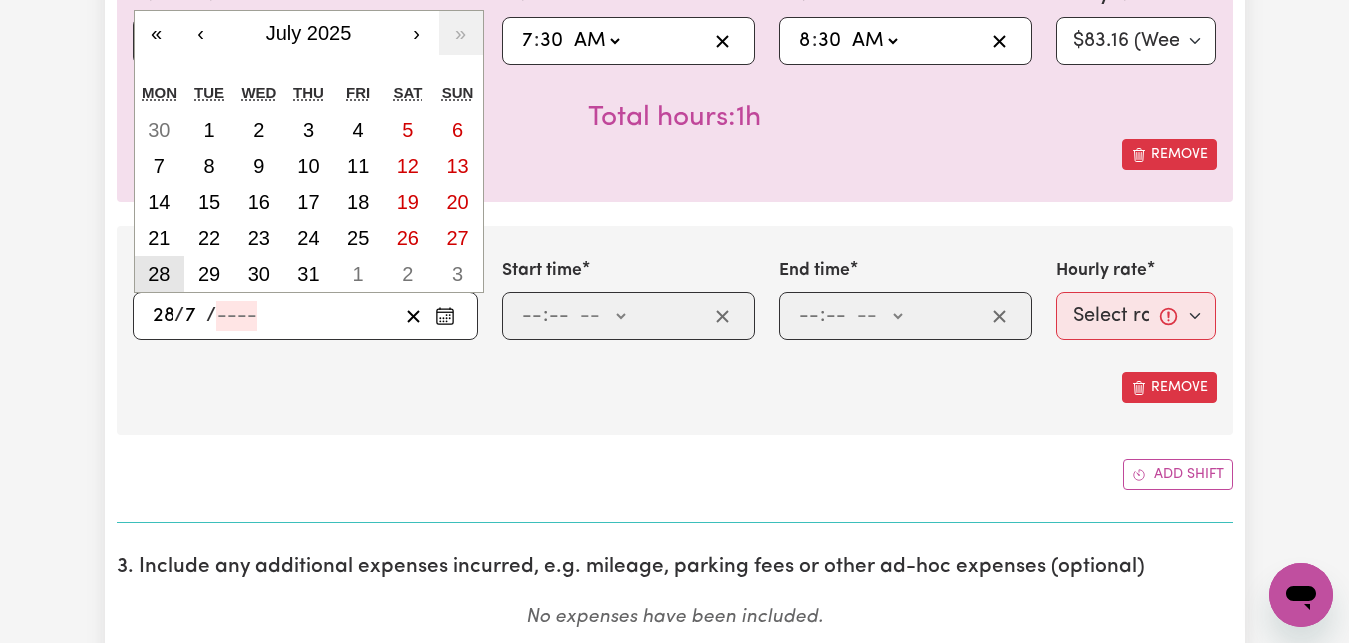 type on "2025" 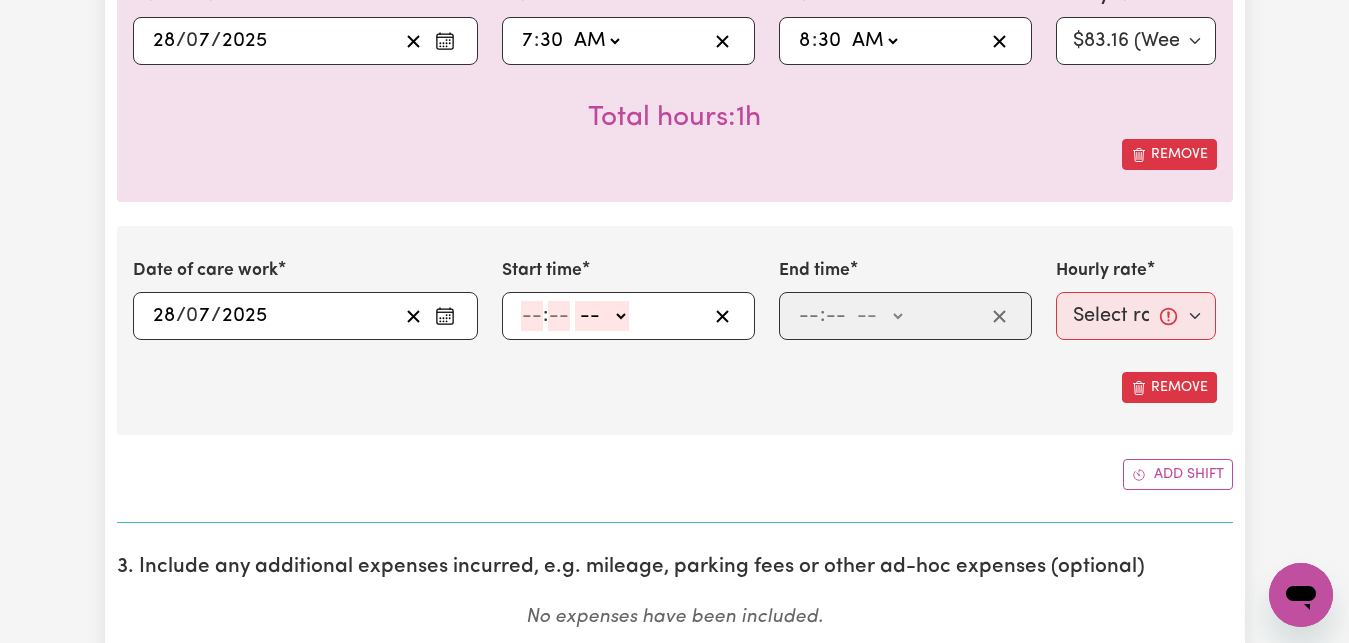 click 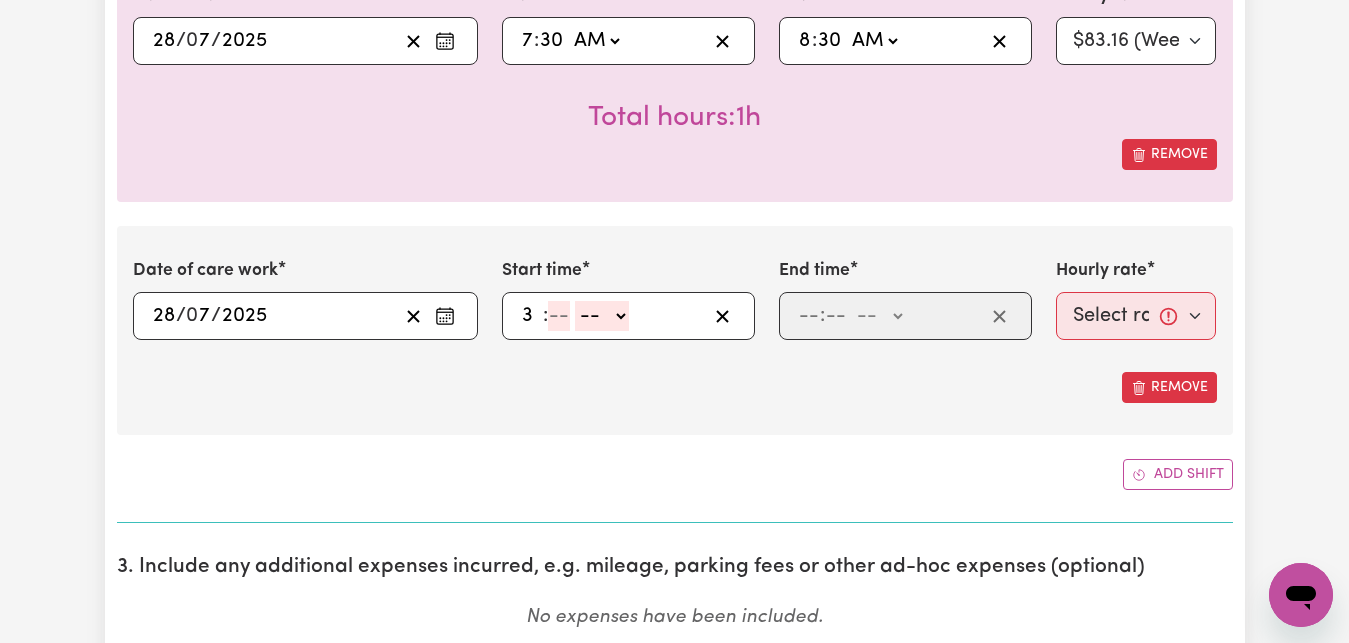 type on "3" 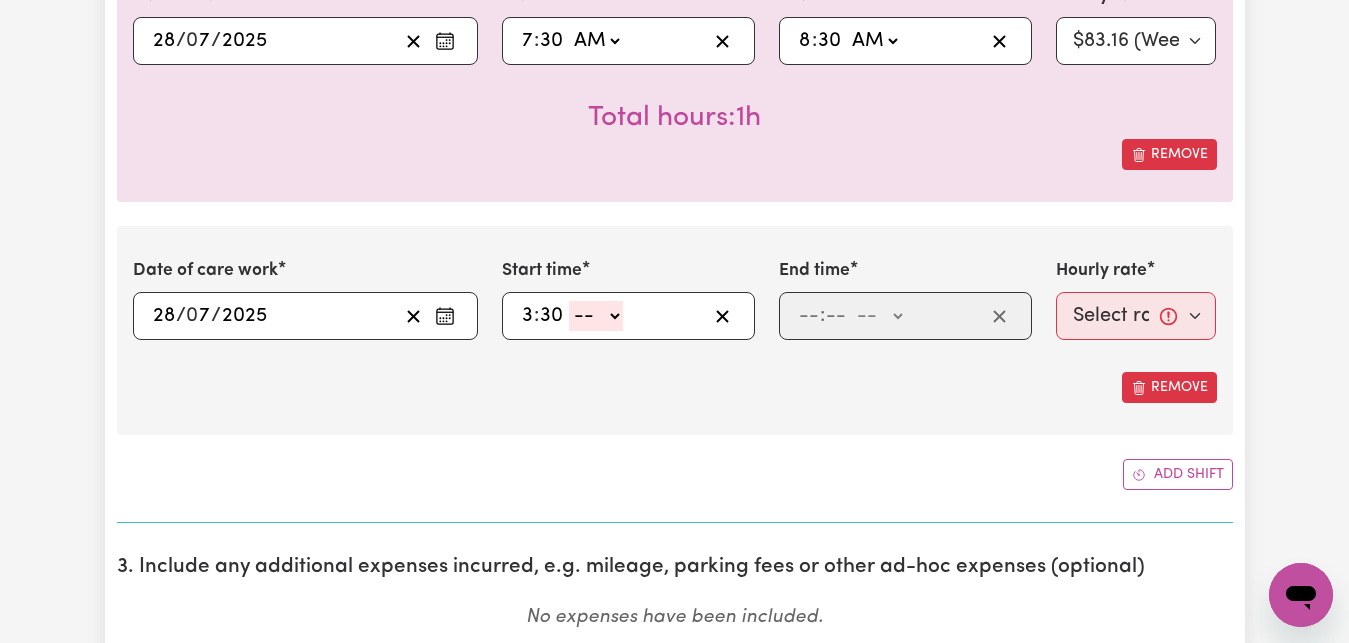 type on "30" 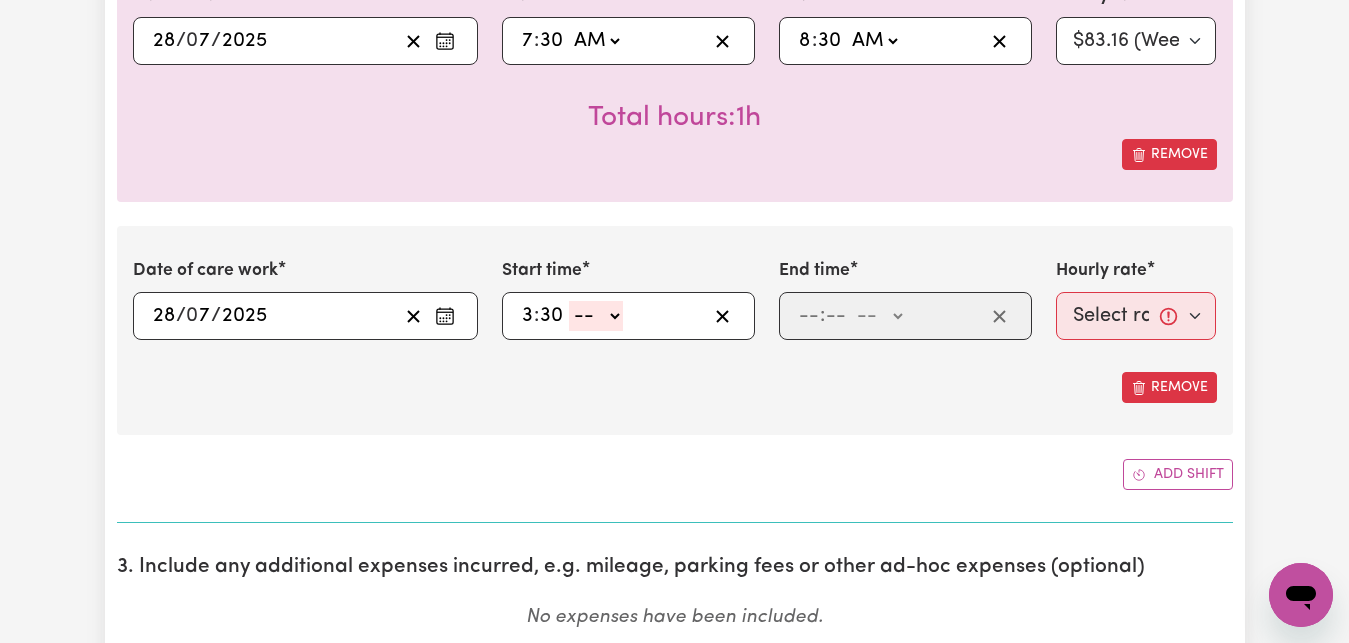 click on "-- AM PM" 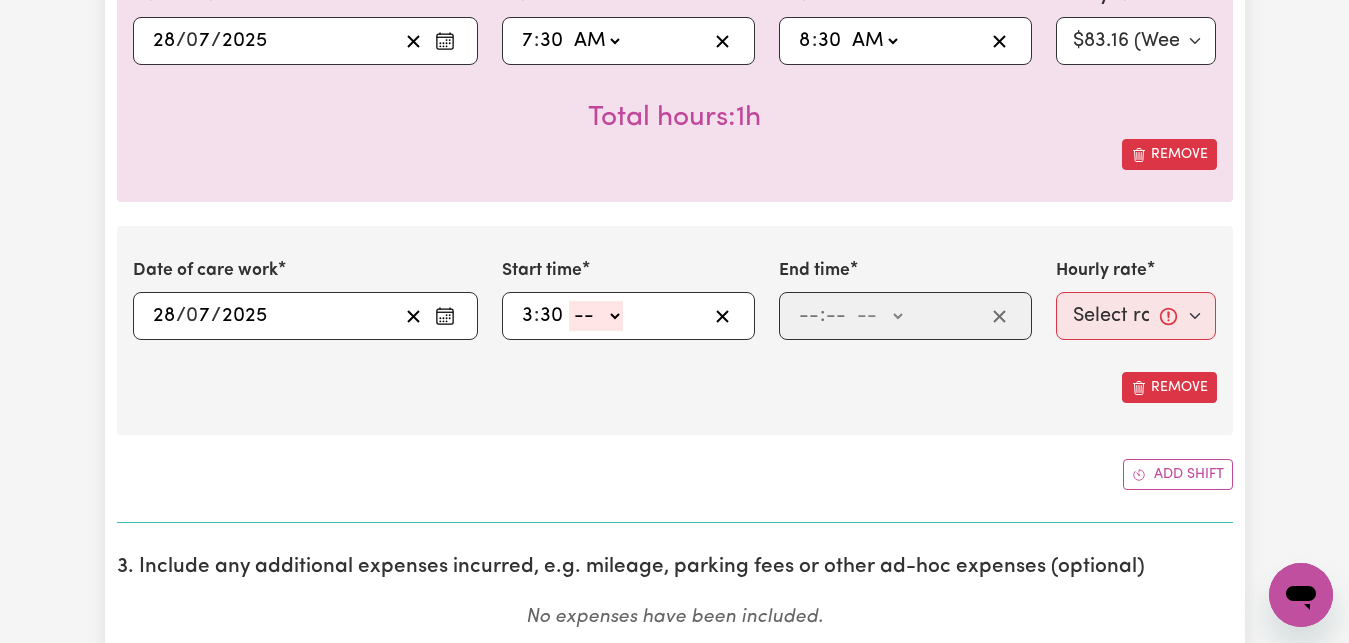 select on "pm" 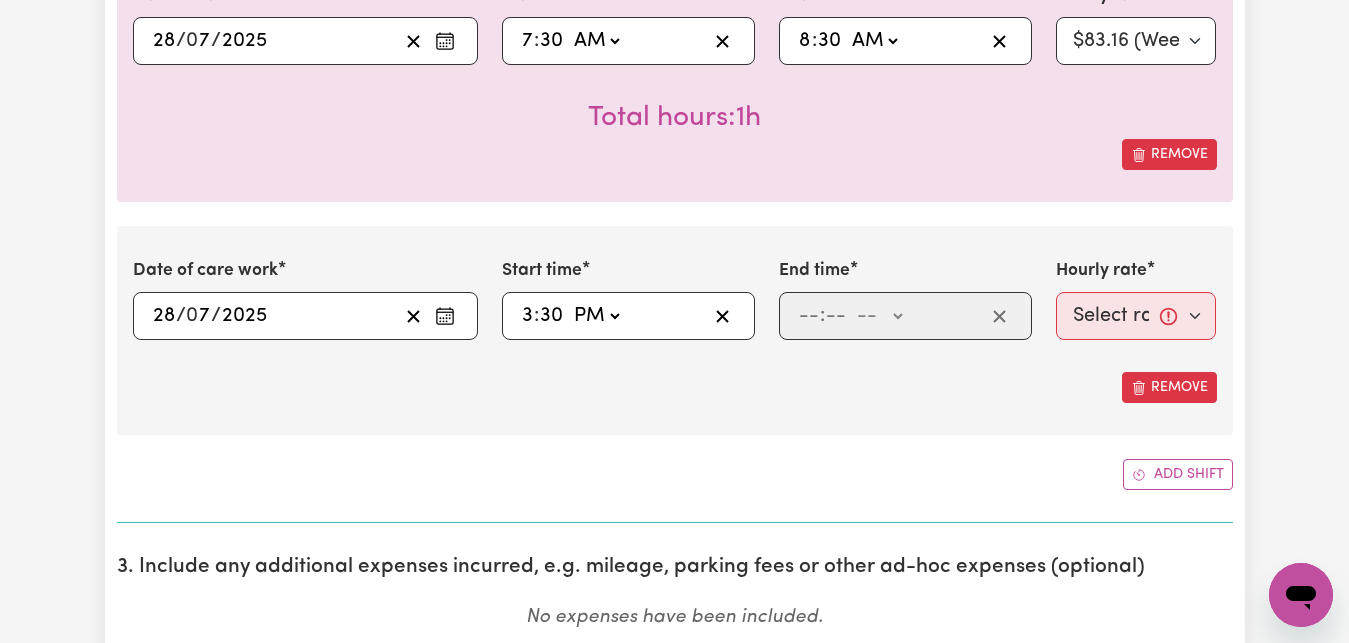click on "PM" at bounding box center [0, 0] 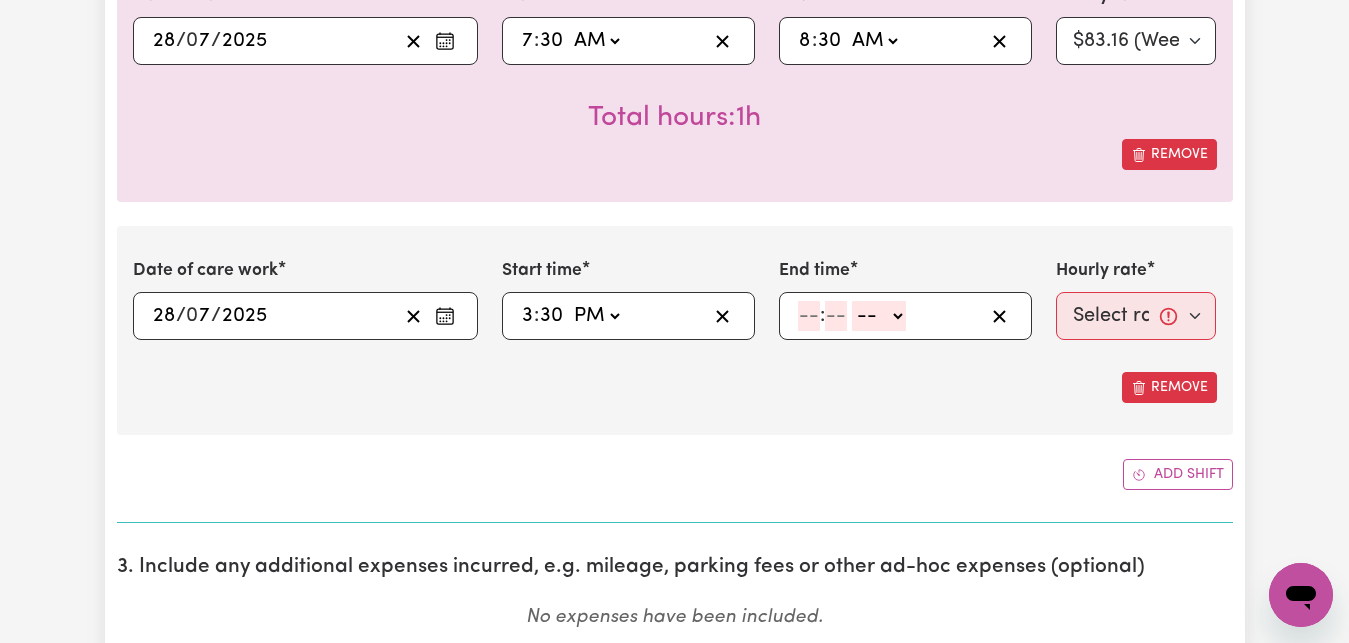 click 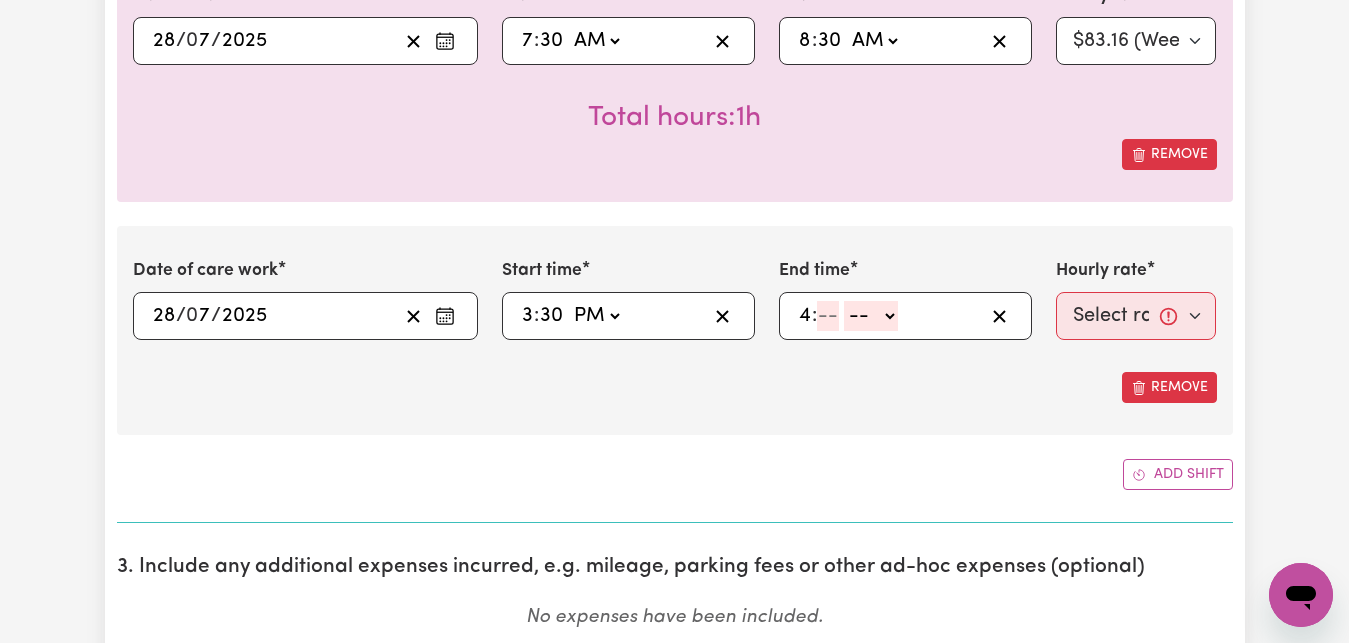 type on "4" 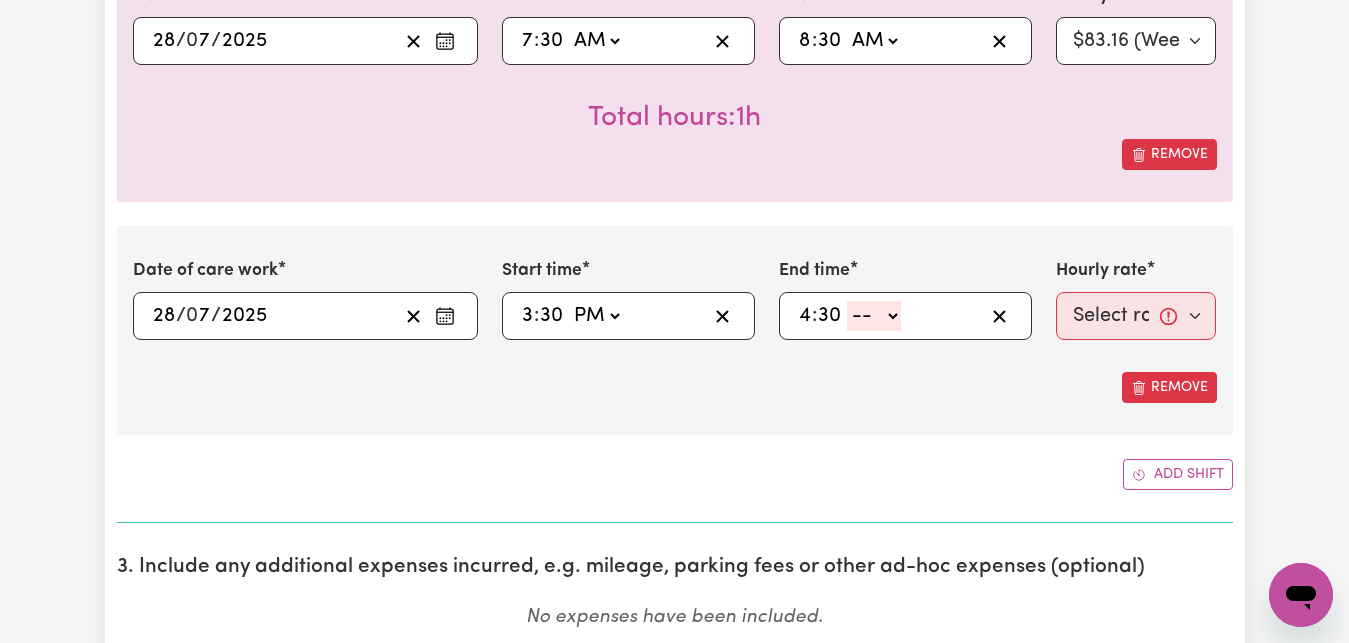 type on "30" 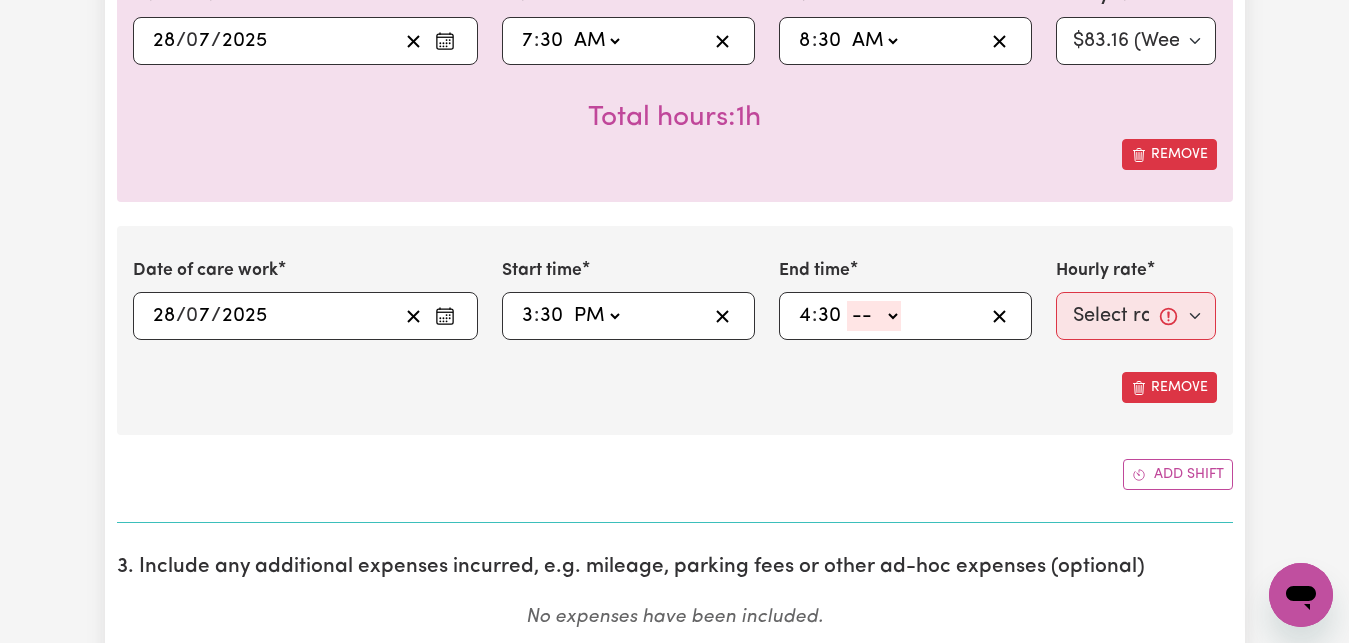 click on "-- AM PM" 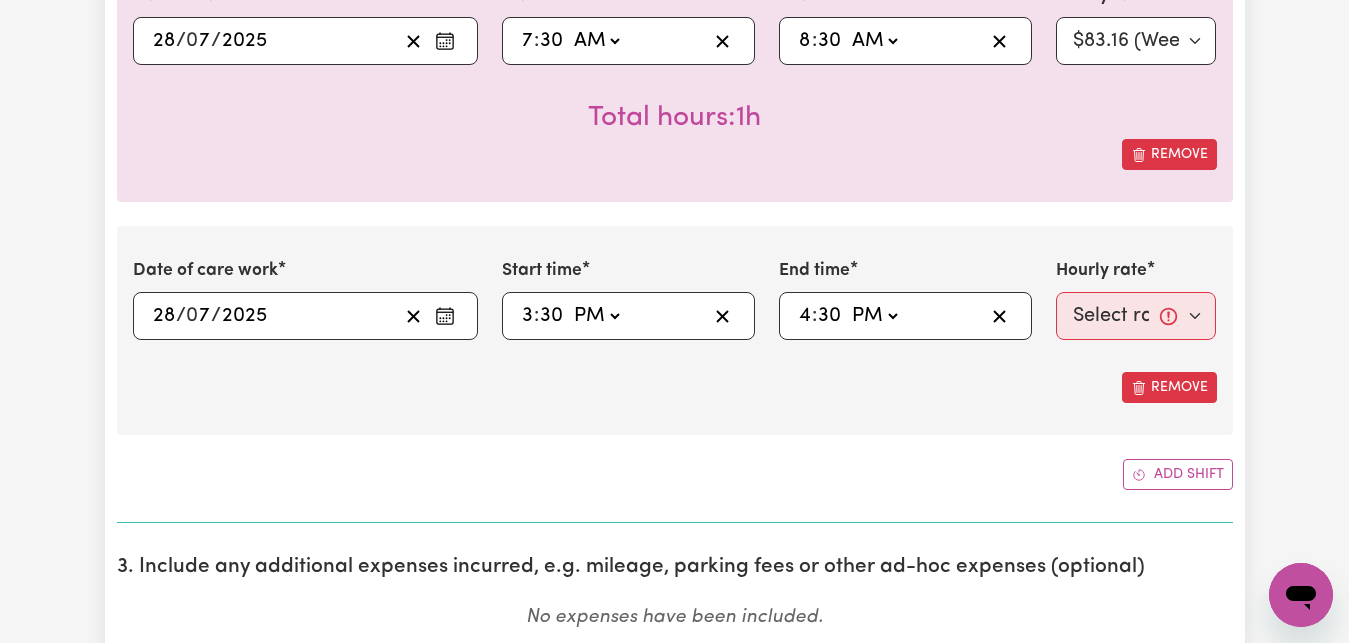 click on "PM" at bounding box center [0, 0] 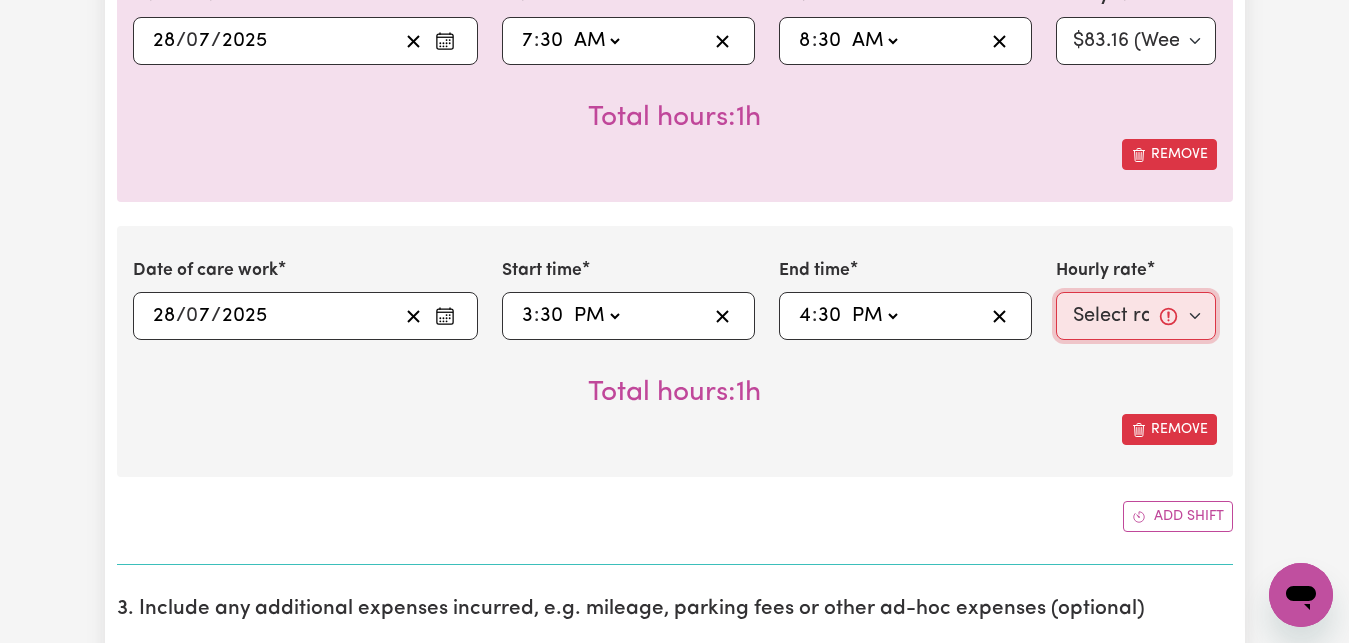 click on "Select rate... $83.16 (Weekday)" at bounding box center (1136, 316) 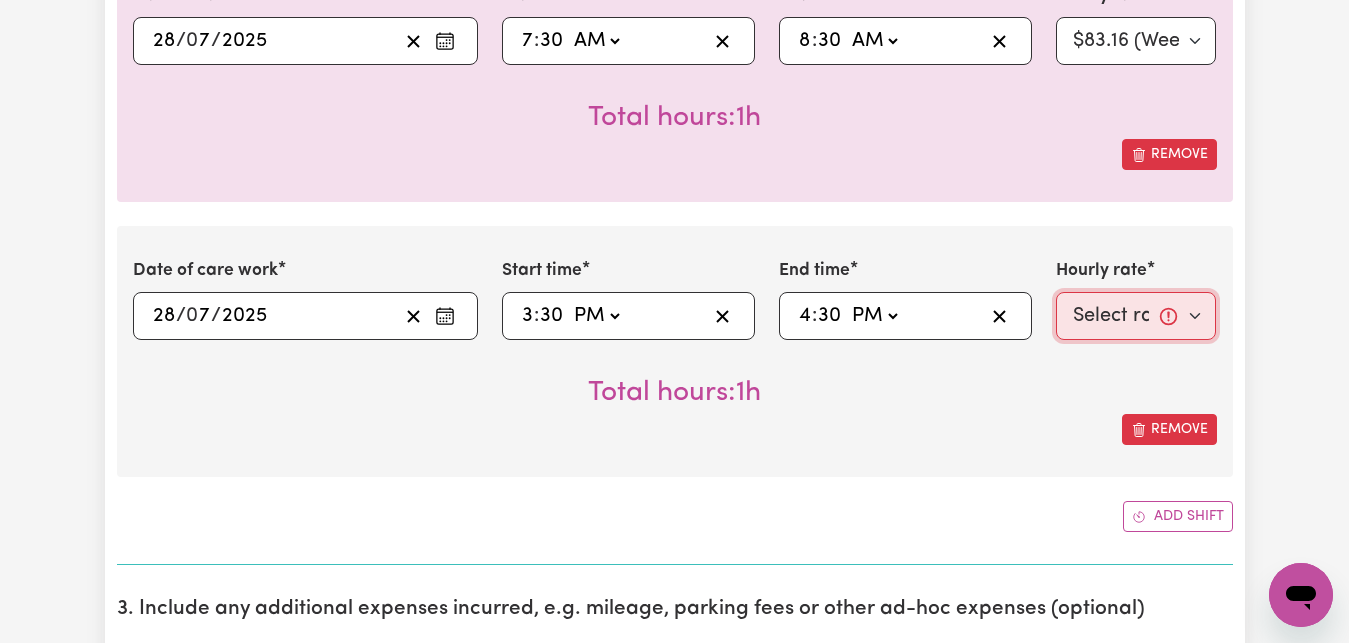 select on "83.16-Weekday" 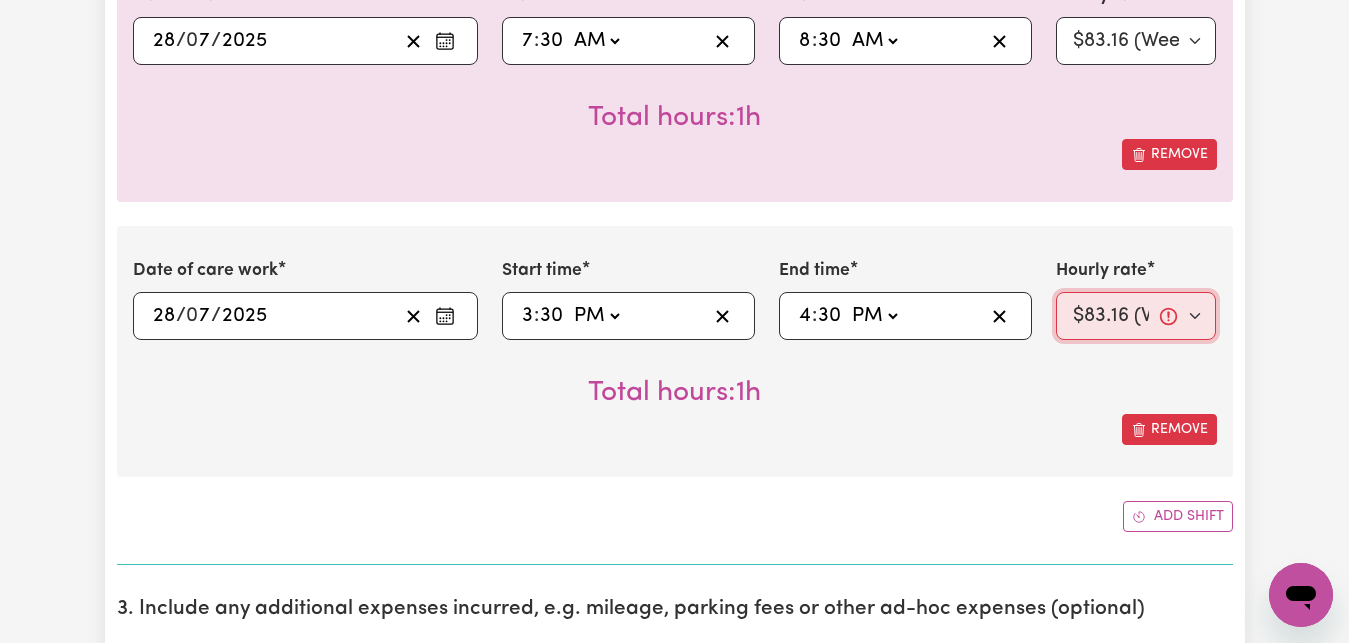 click on "$83.16 (Weekday)" at bounding box center (0, 0) 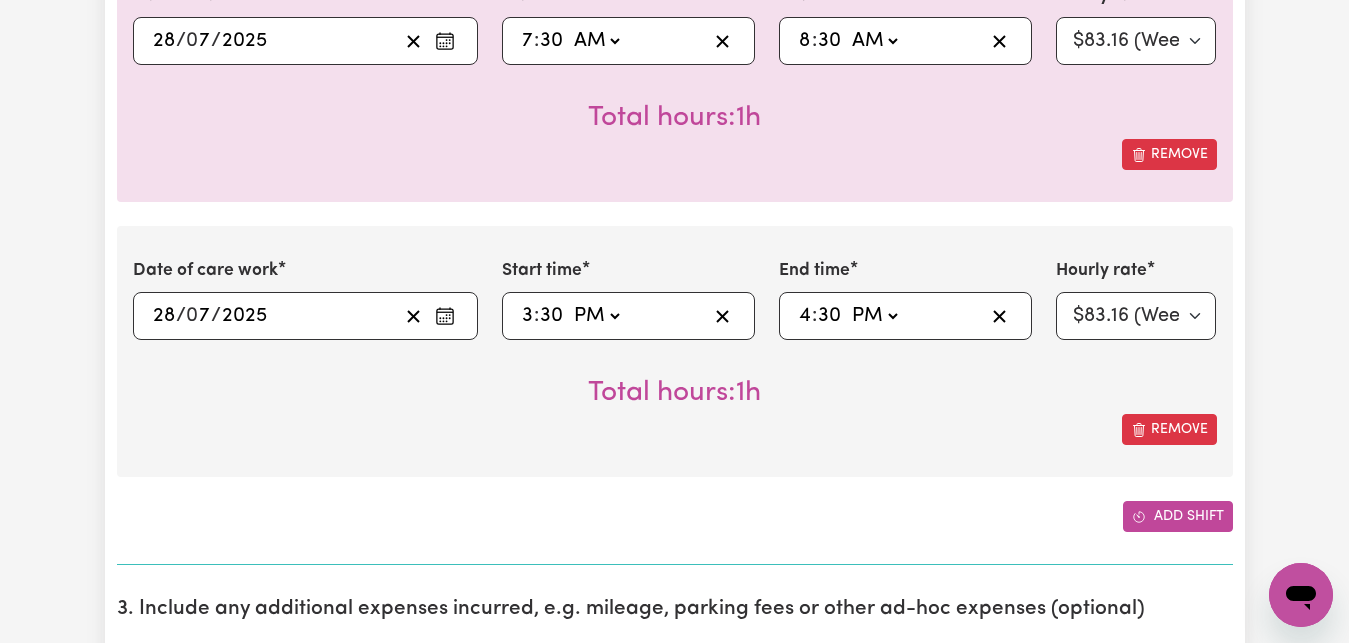 click on "Add shift" at bounding box center (1178, 516) 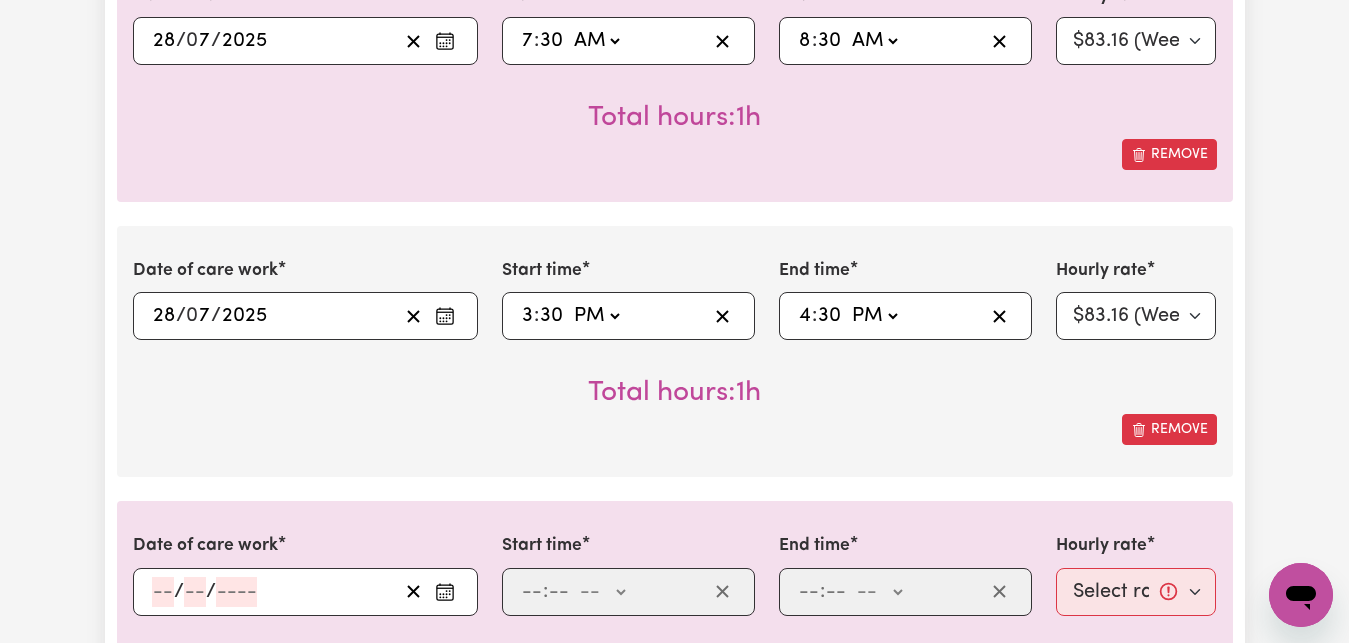 click 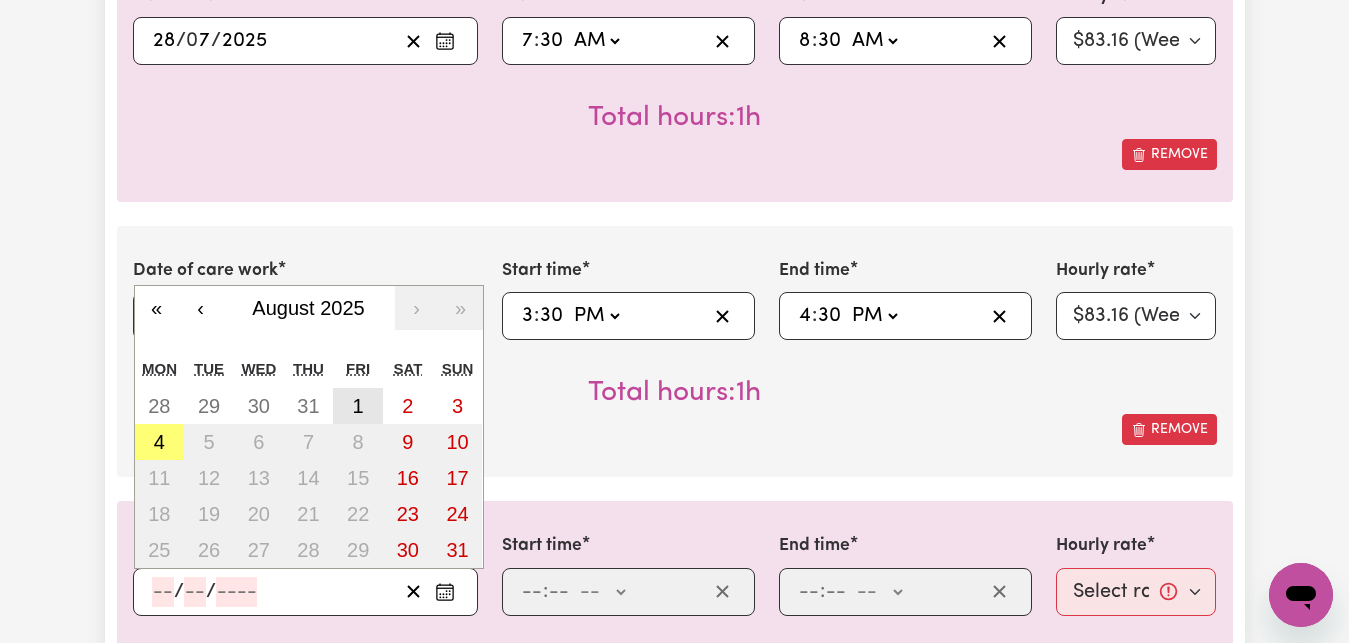 click on "1" at bounding box center [358, 406] 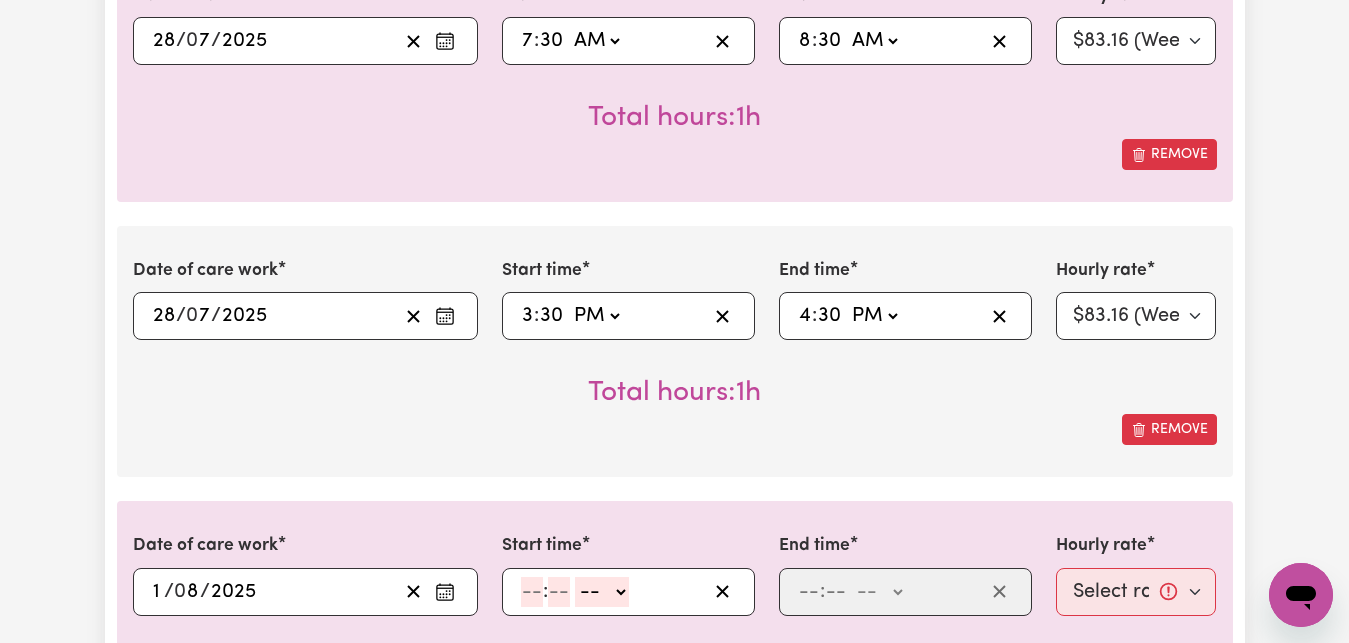 type on "2025-08-01" 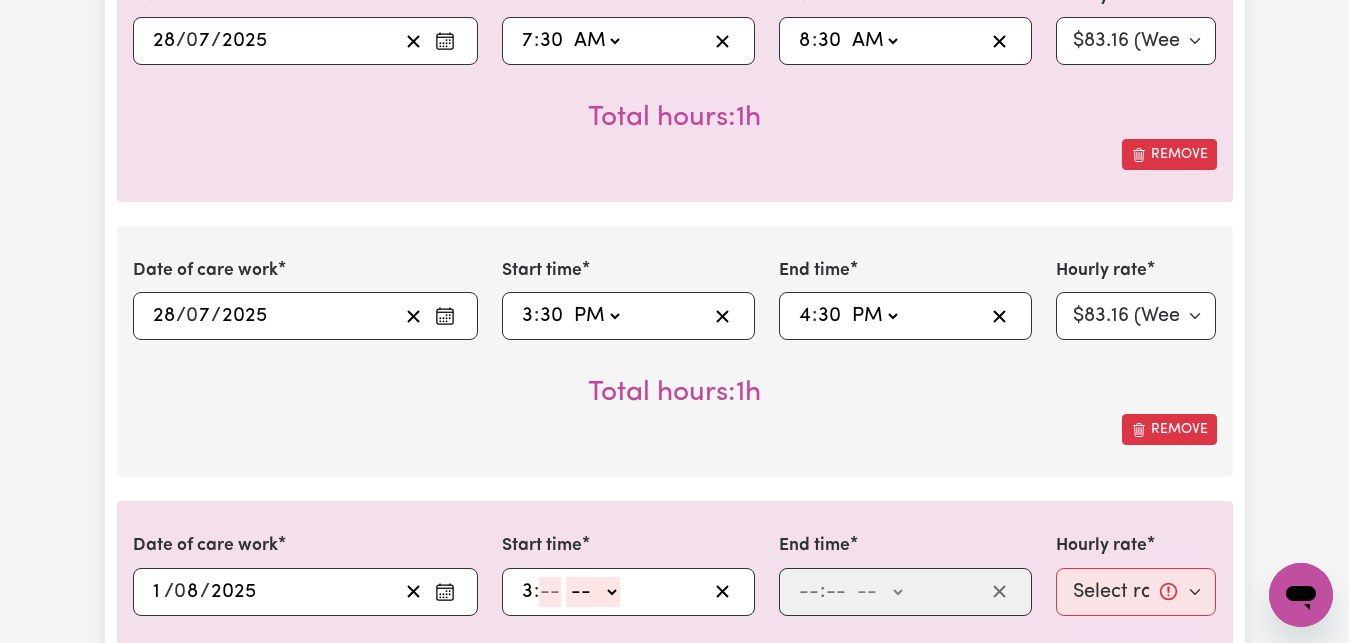 type on "3" 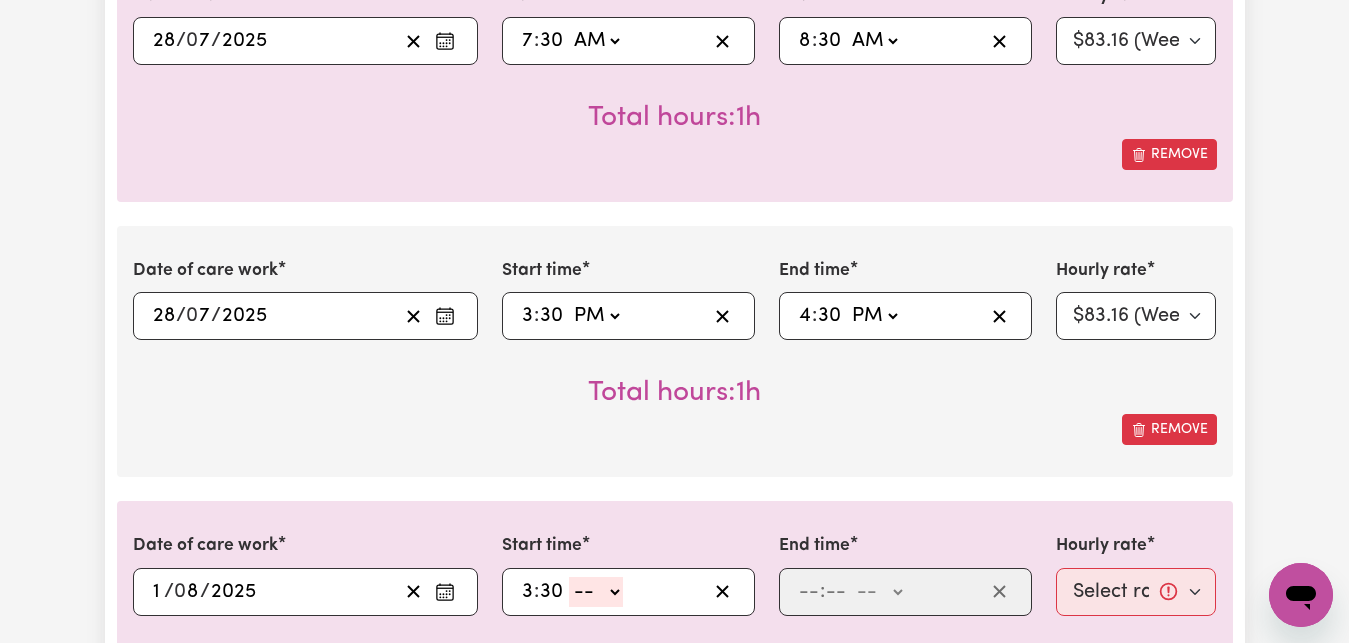 type on "30" 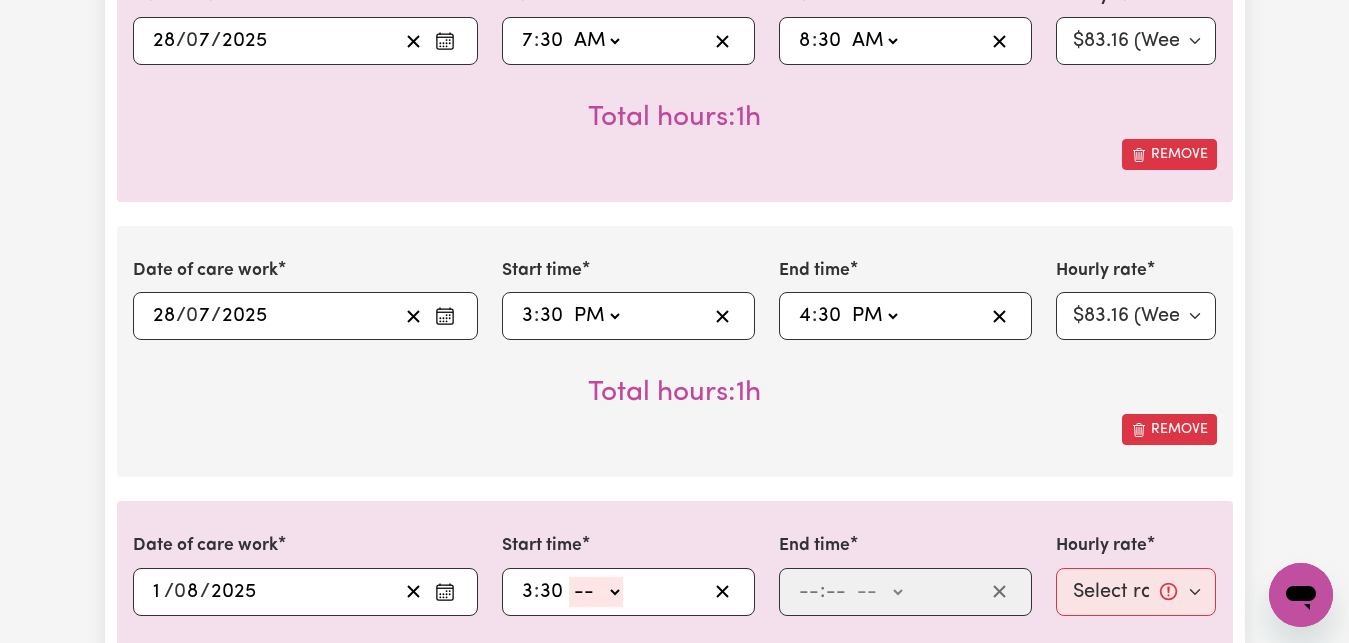 click on "-- AM PM" 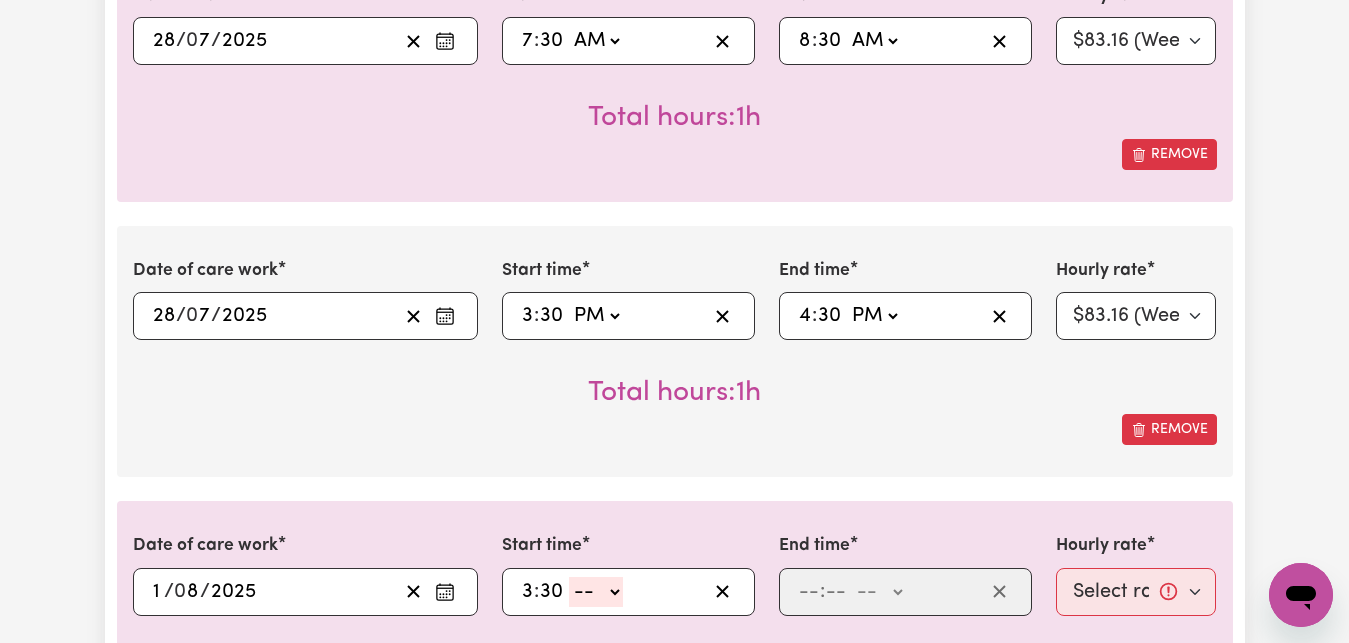 select on "pm" 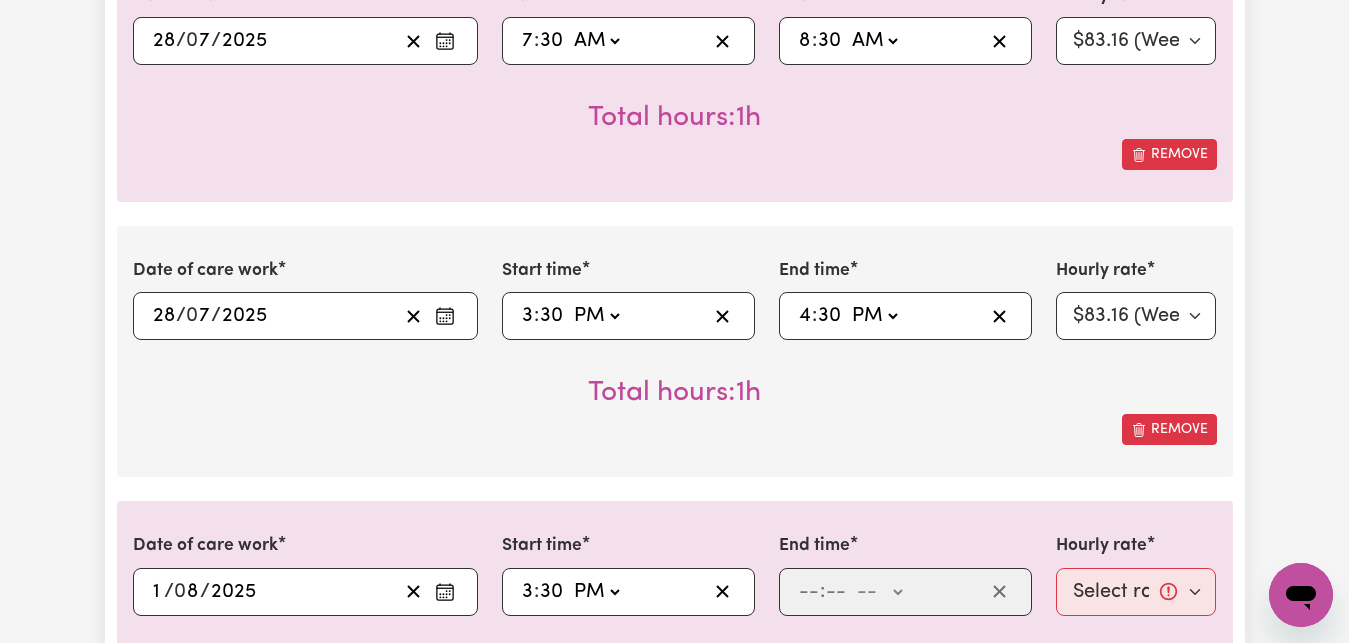 click on "PM" at bounding box center [0, 0] 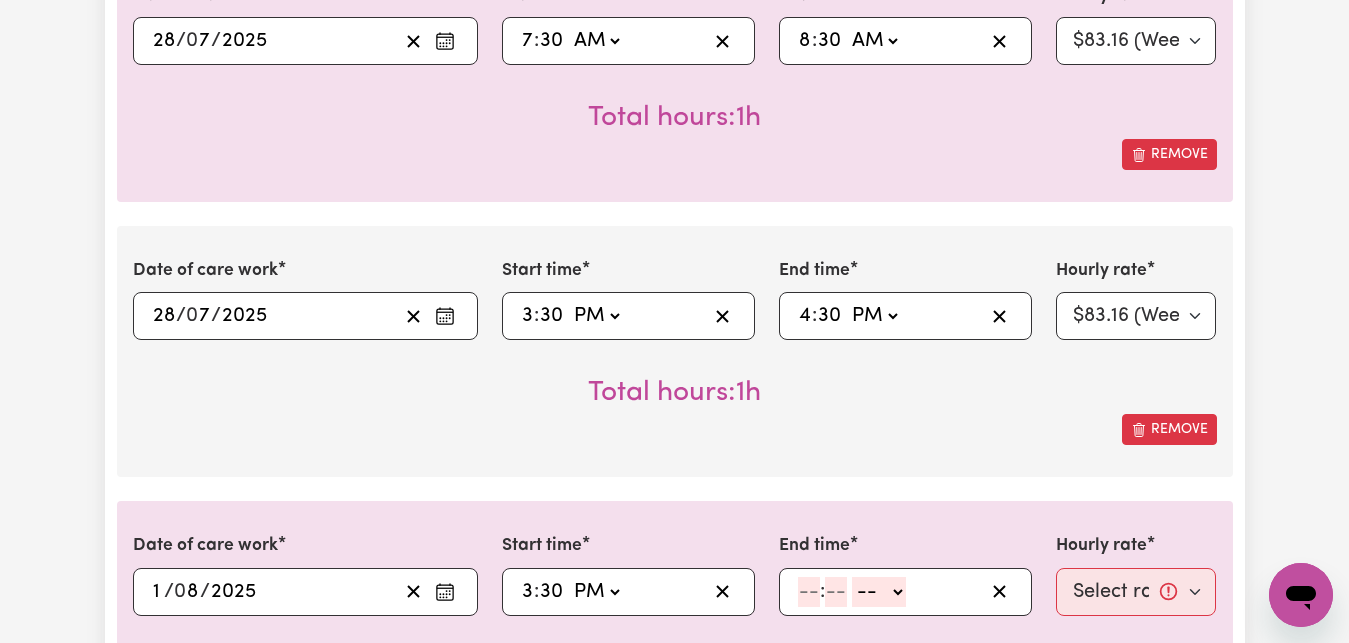 click 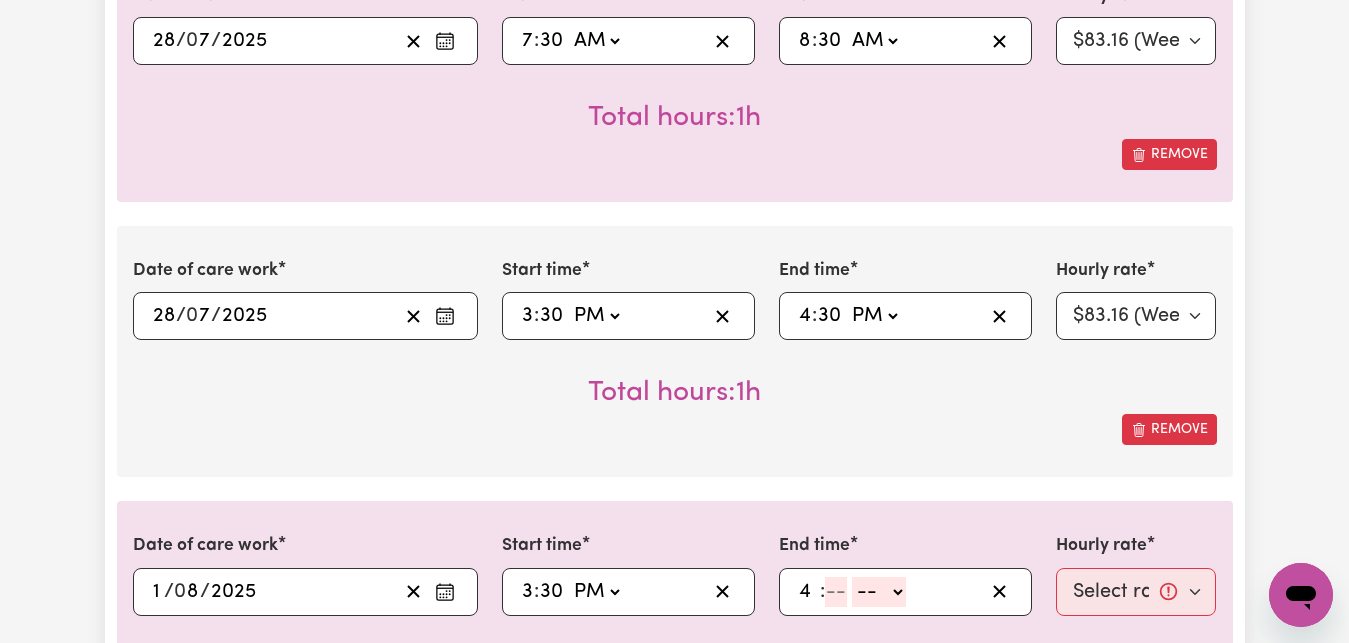 type on "4" 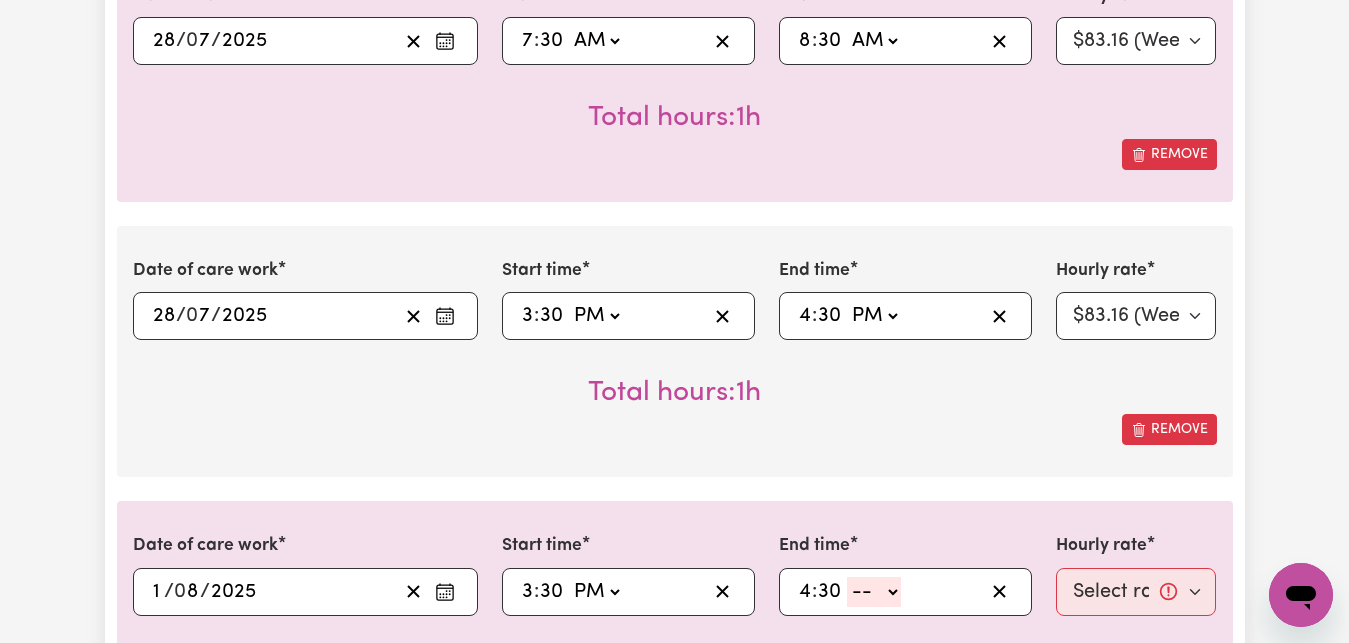 type on "30" 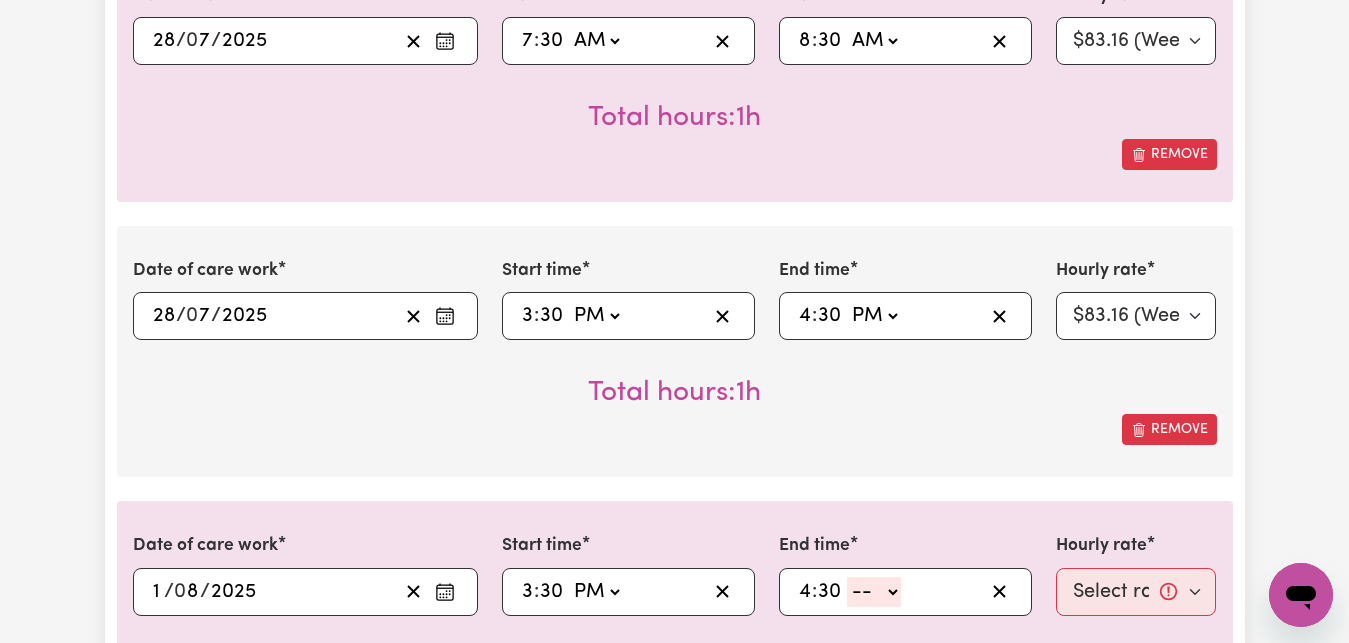 click on "-- AM PM" 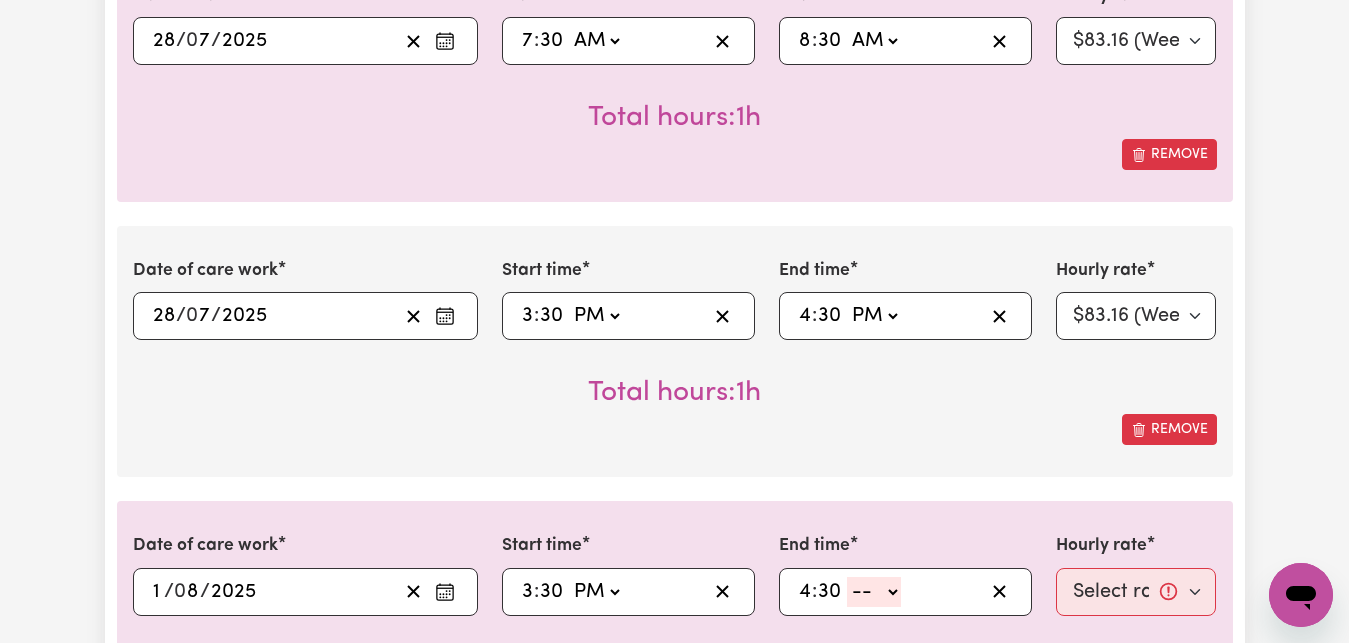 select on "pm" 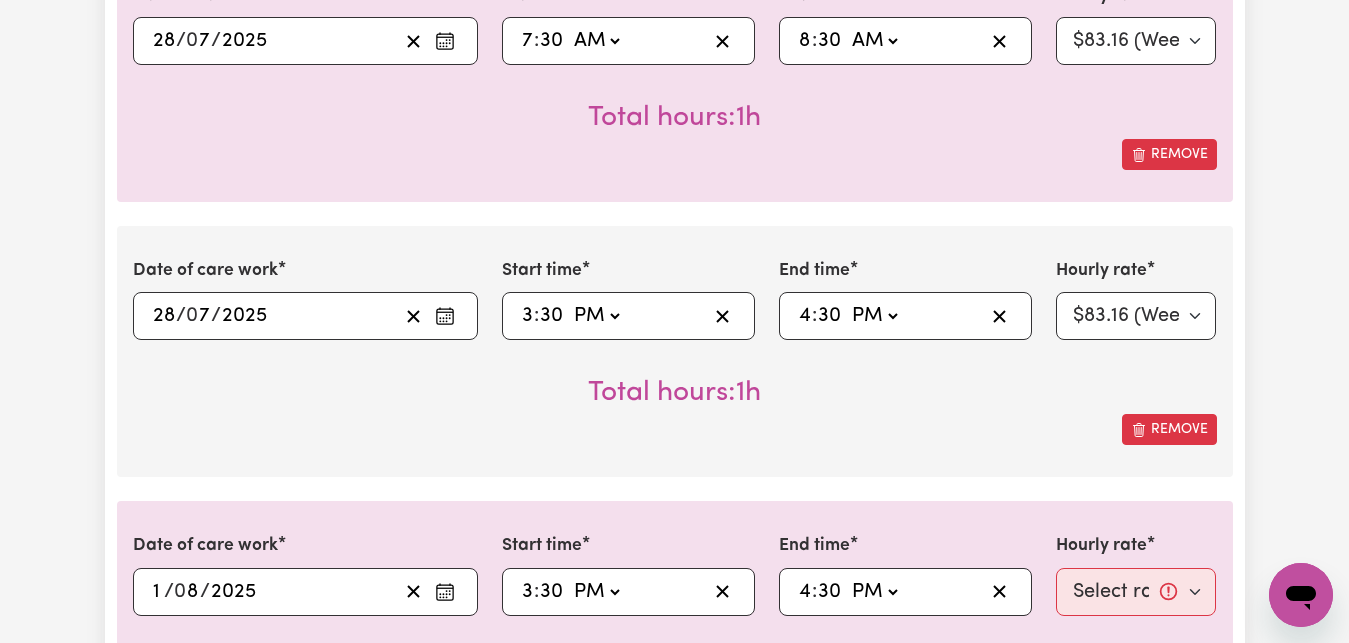 click on "PM" at bounding box center (0, 0) 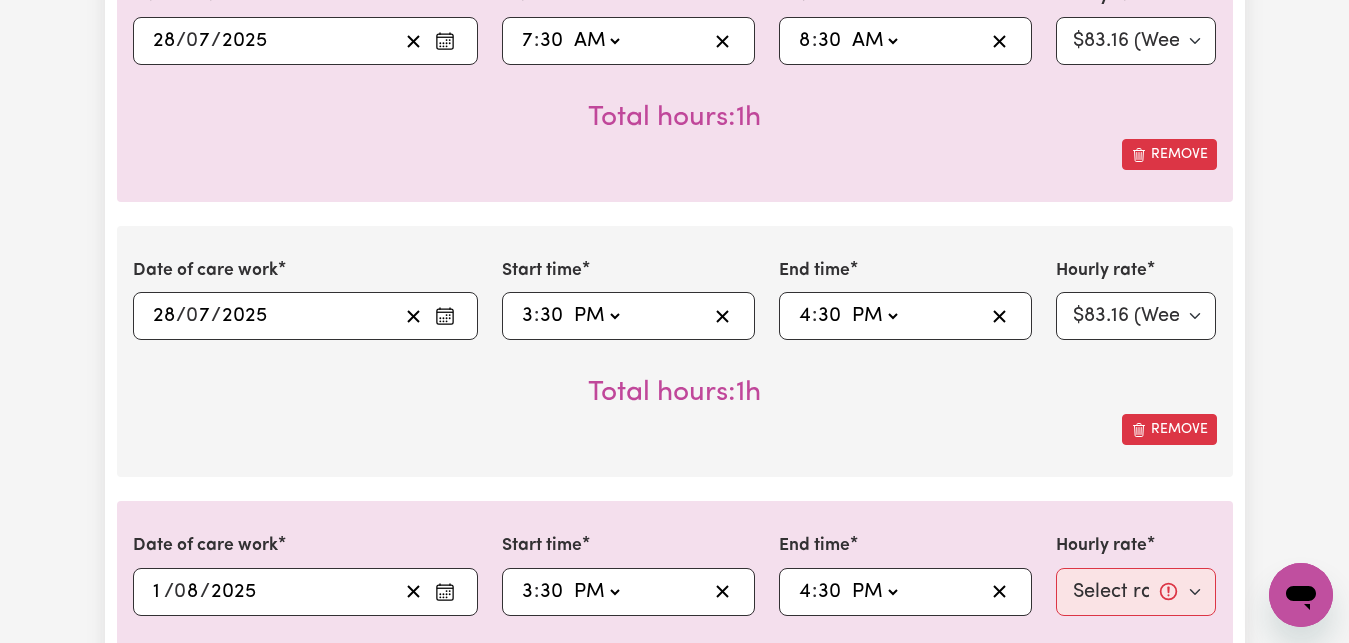 type on "16:30" 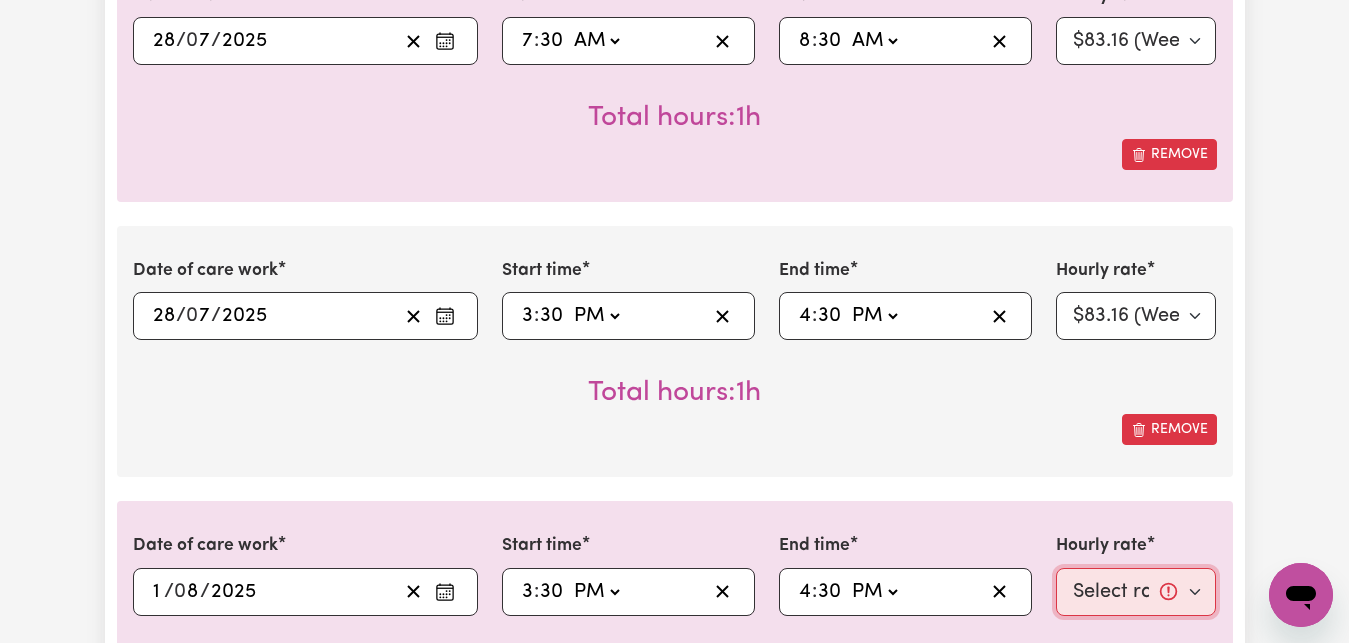 click on "Select rate... $83.16 (Weekday)" at bounding box center [1136, 592] 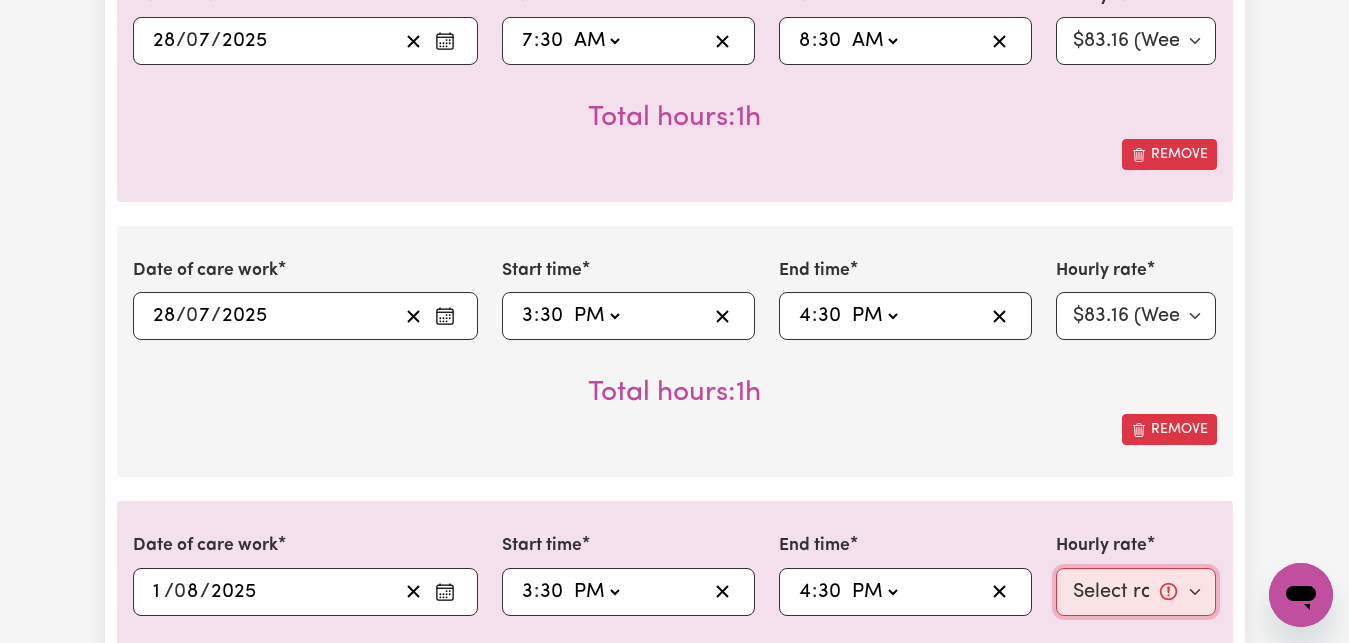 select on "83.16-Weekday" 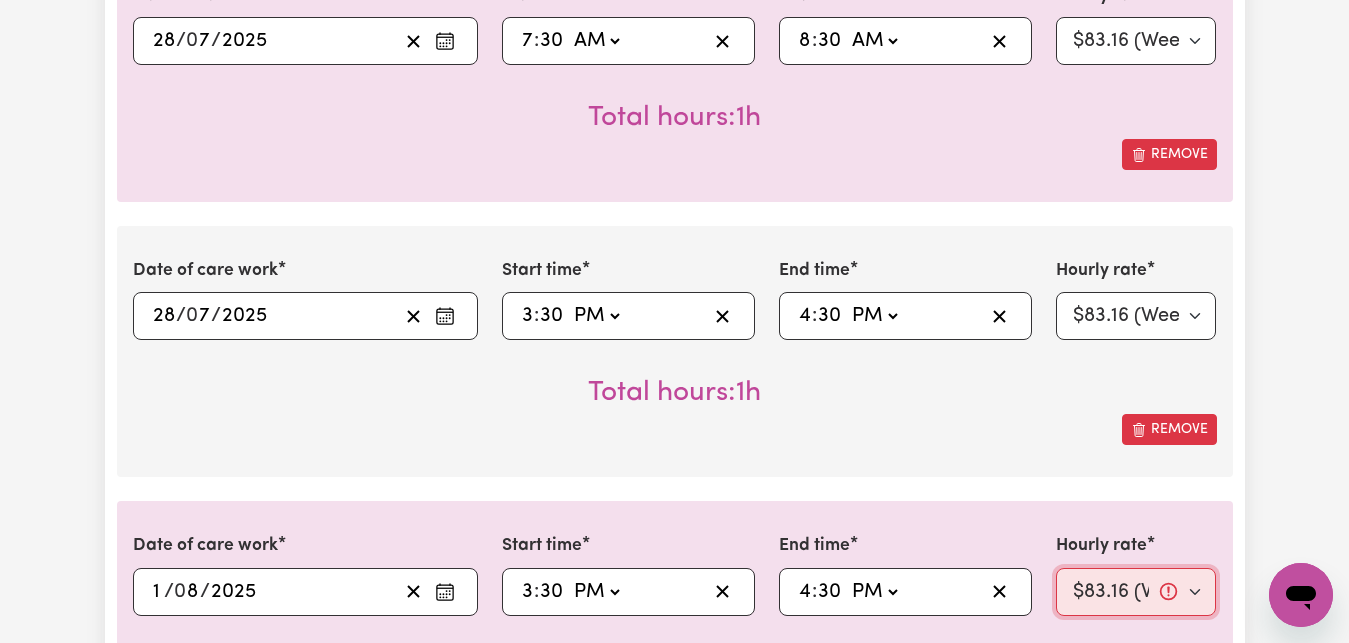 click on "$83.16 (Weekday)" at bounding box center [0, 0] 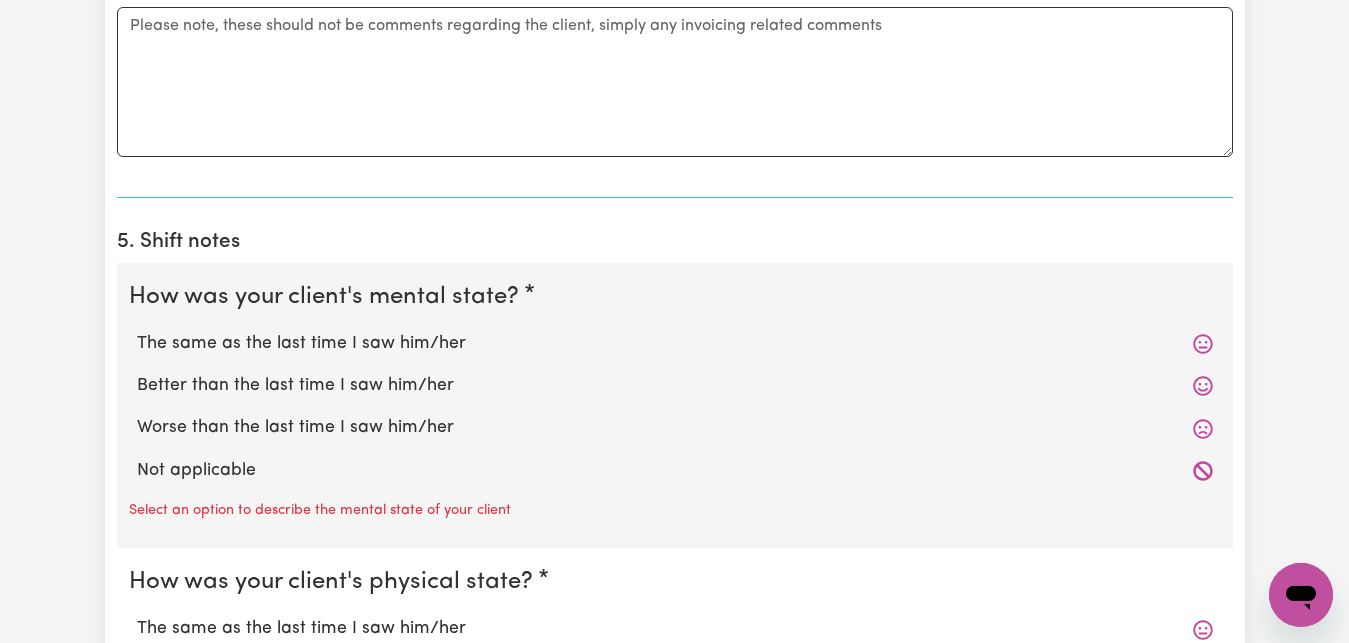 scroll, scrollTop: 1836, scrollLeft: 0, axis: vertical 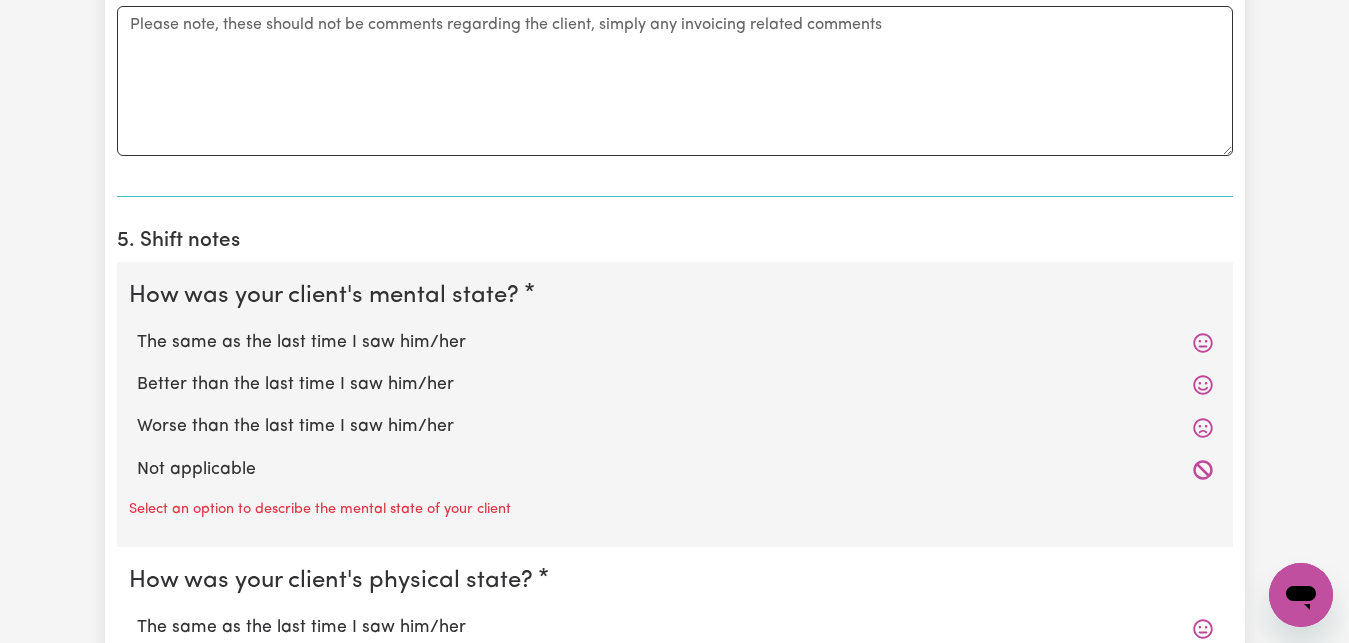 click on "The same as the last time I saw him/her" at bounding box center [675, 343] 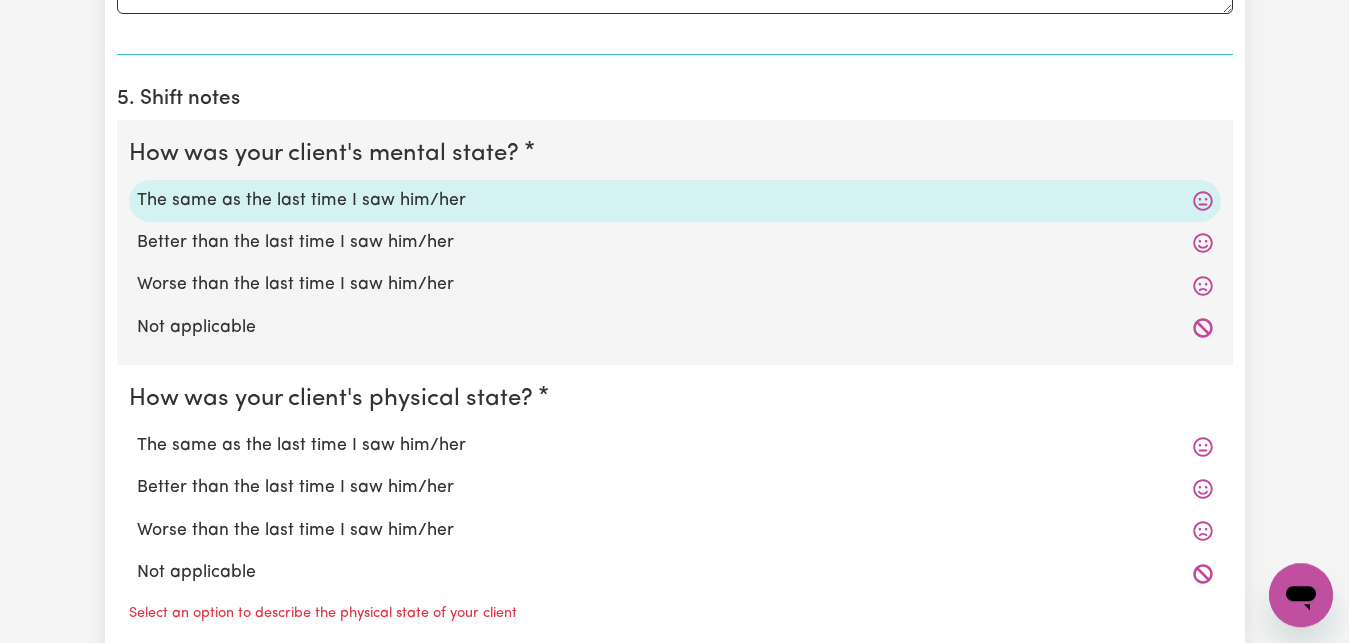 scroll, scrollTop: 2040, scrollLeft: 0, axis: vertical 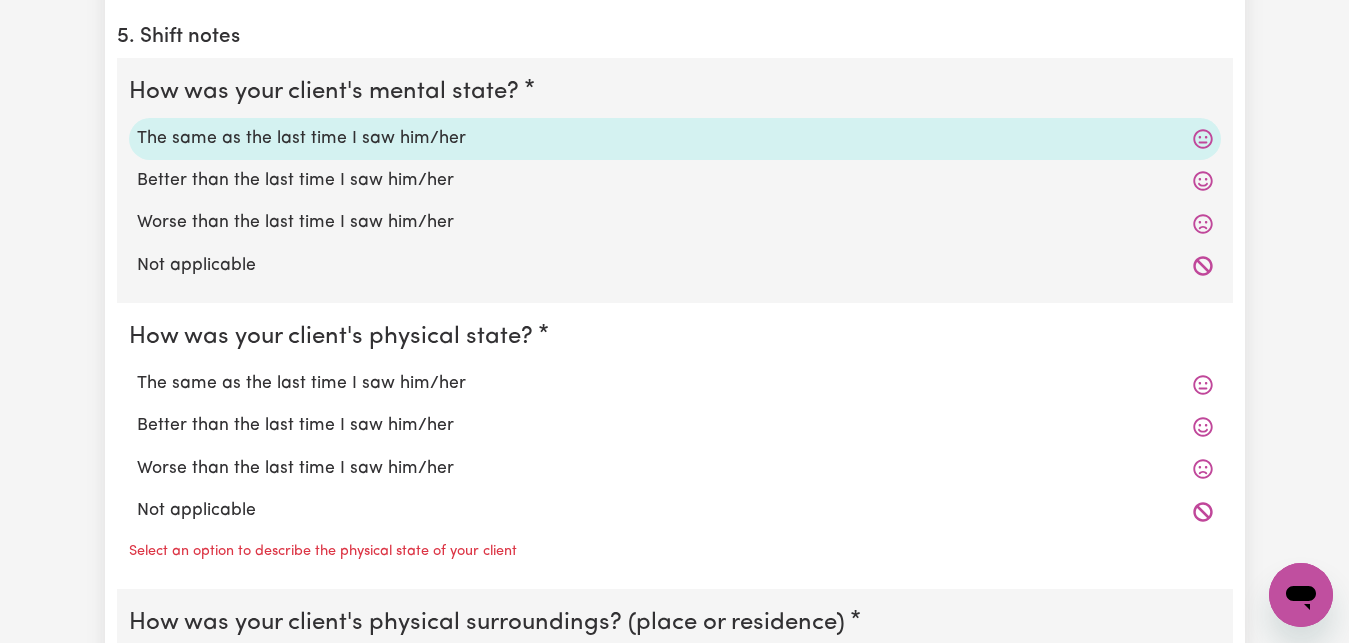 click on "The same as the last time I saw him/her" at bounding box center (675, 384) 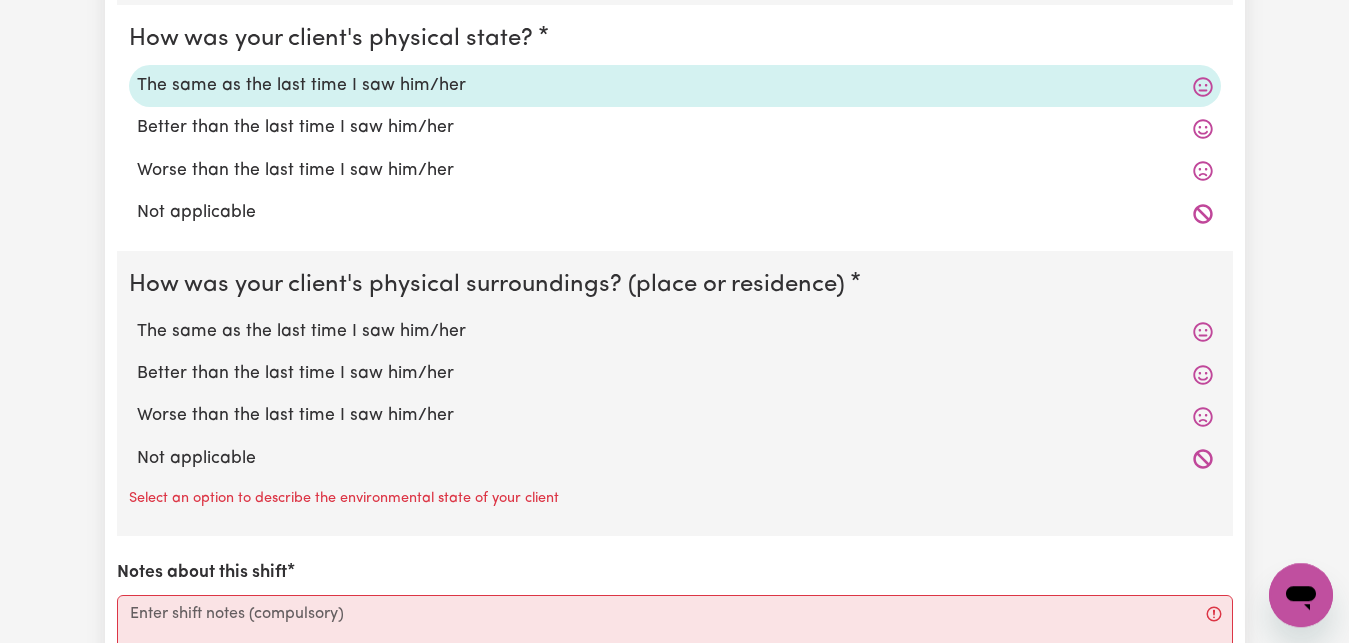 scroll, scrollTop: 2346, scrollLeft: 0, axis: vertical 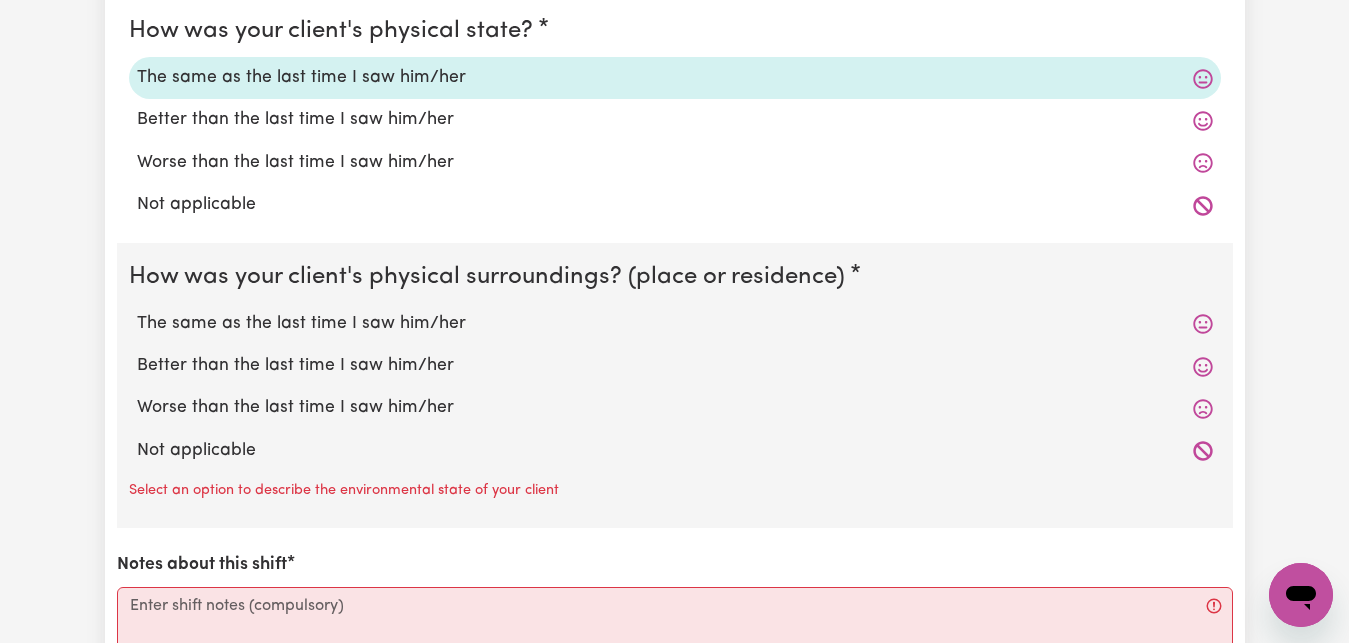 click on "The same as the last time I saw him/her" at bounding box center (675, 324) 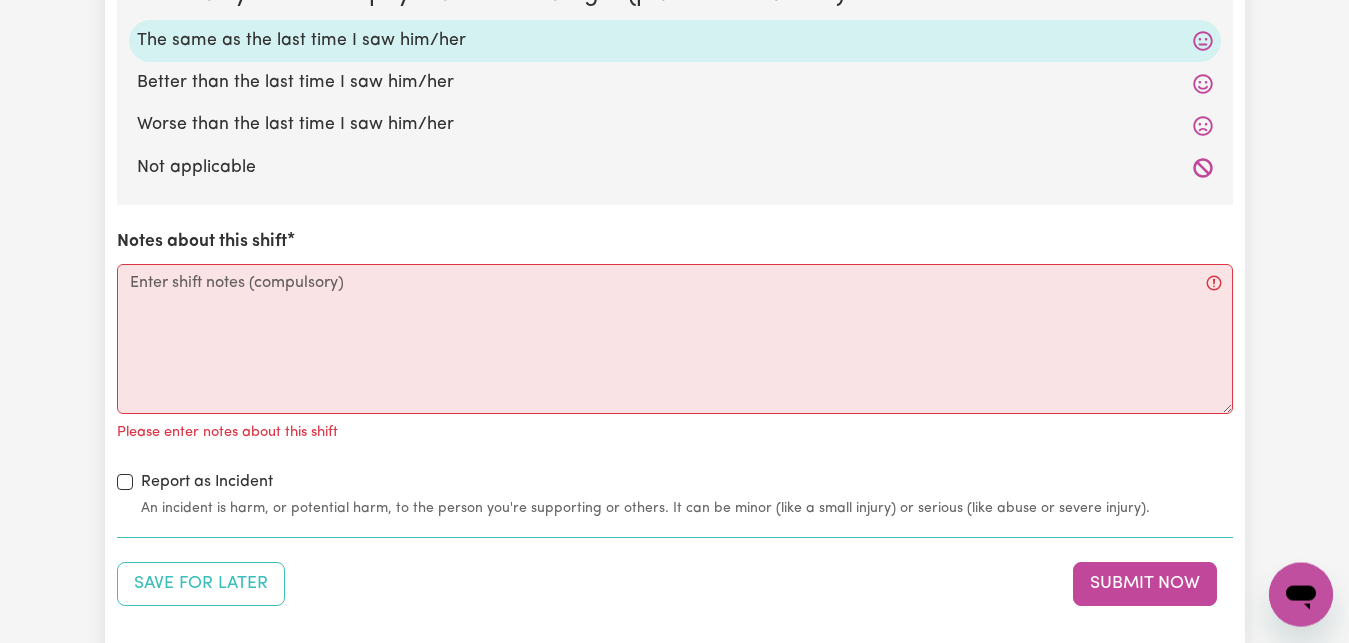 scroll, scrollTop: 2652, scrollLeft: 0, axis: vertical 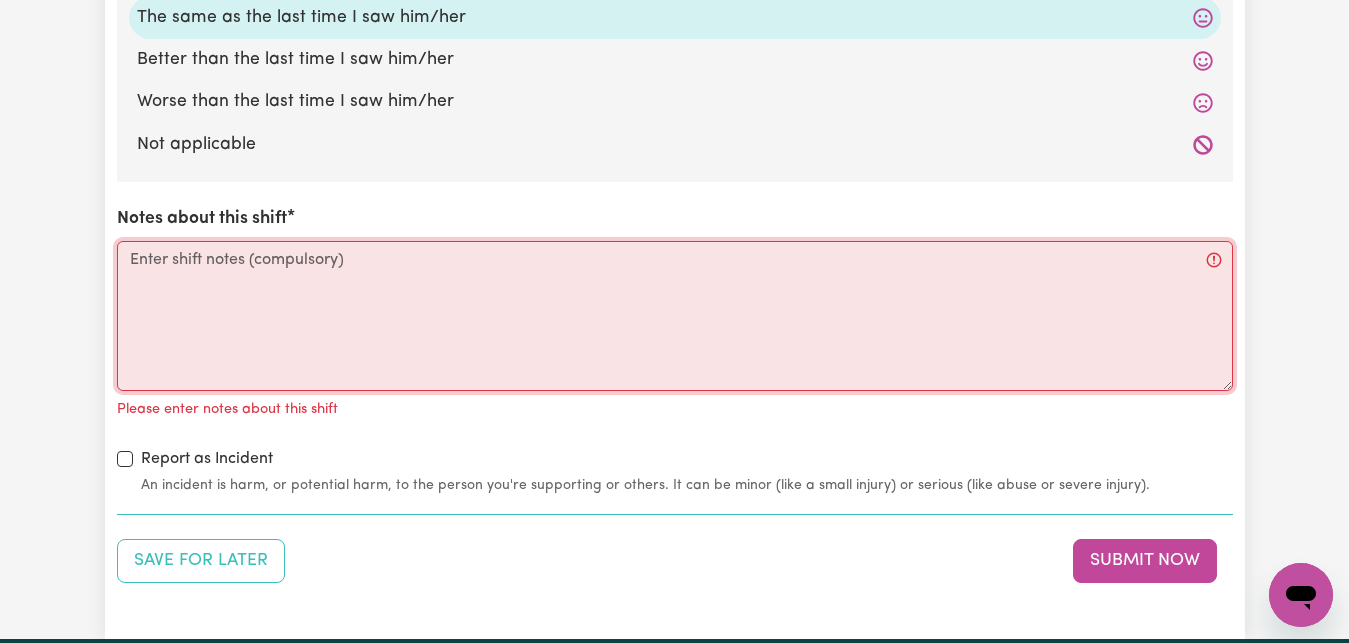 click on "Notes about this shift" at bounding box center (675, 316) 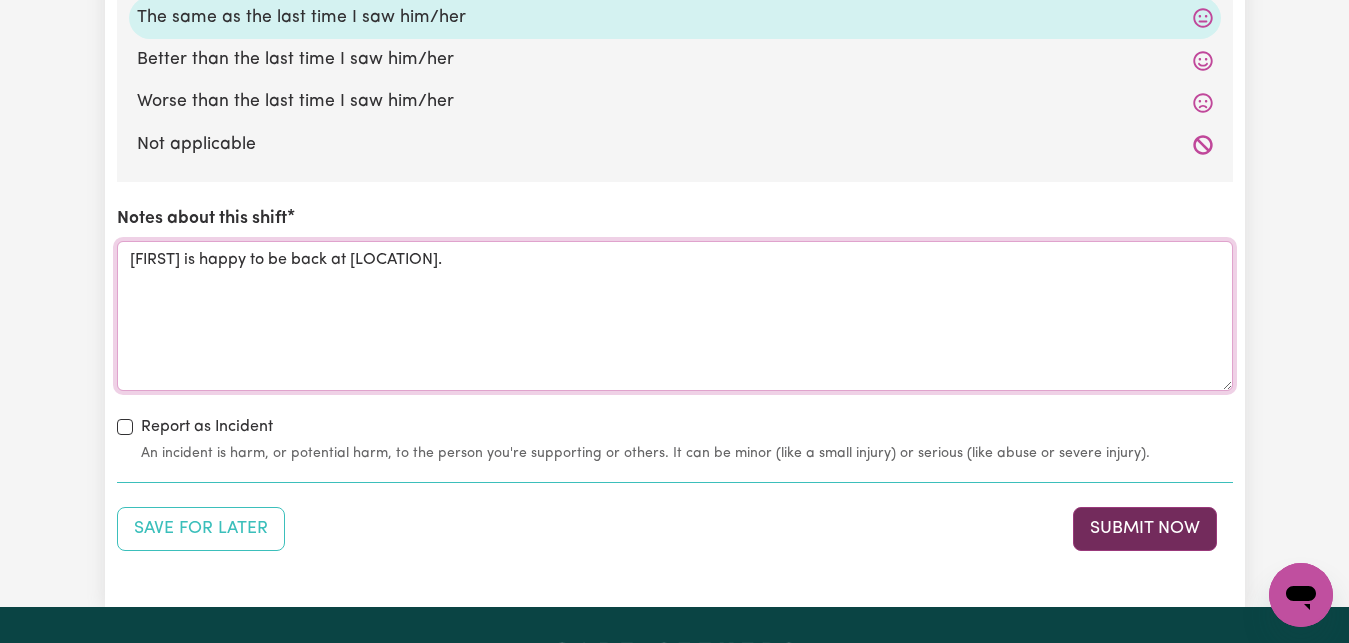 type on "[FIRST] is happy to be back at [LOCATION]." 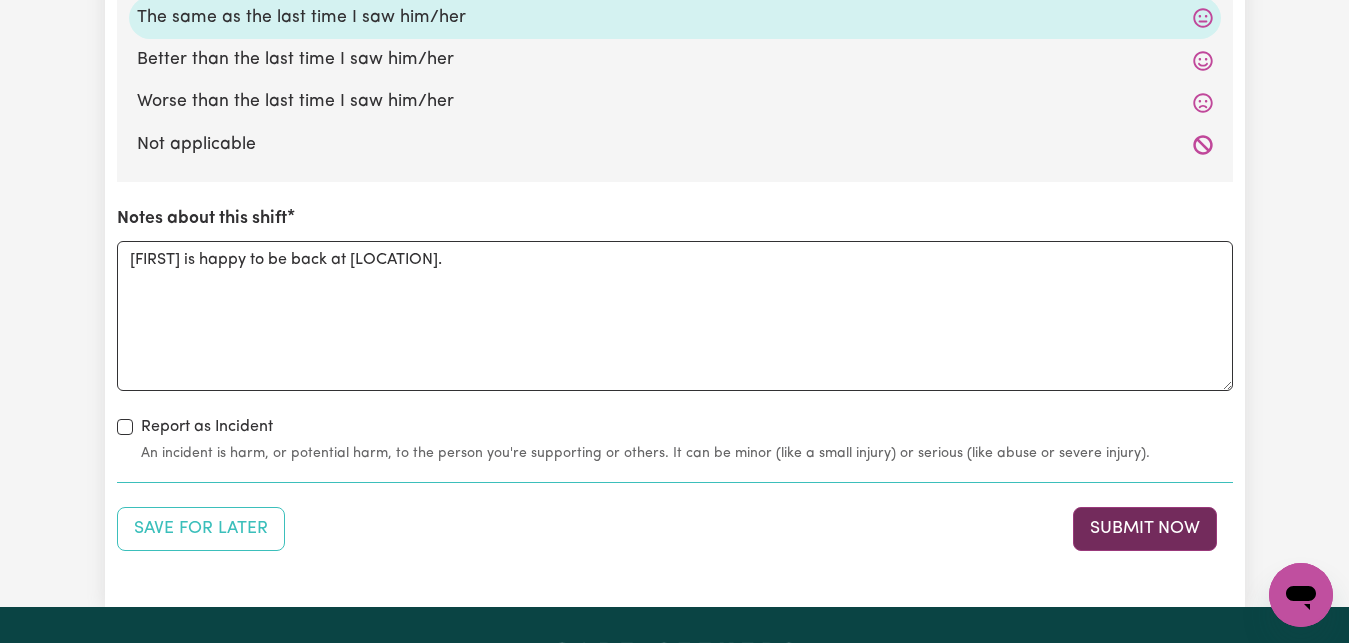 click on "Submit Now" at bounding box center [1145, 529] 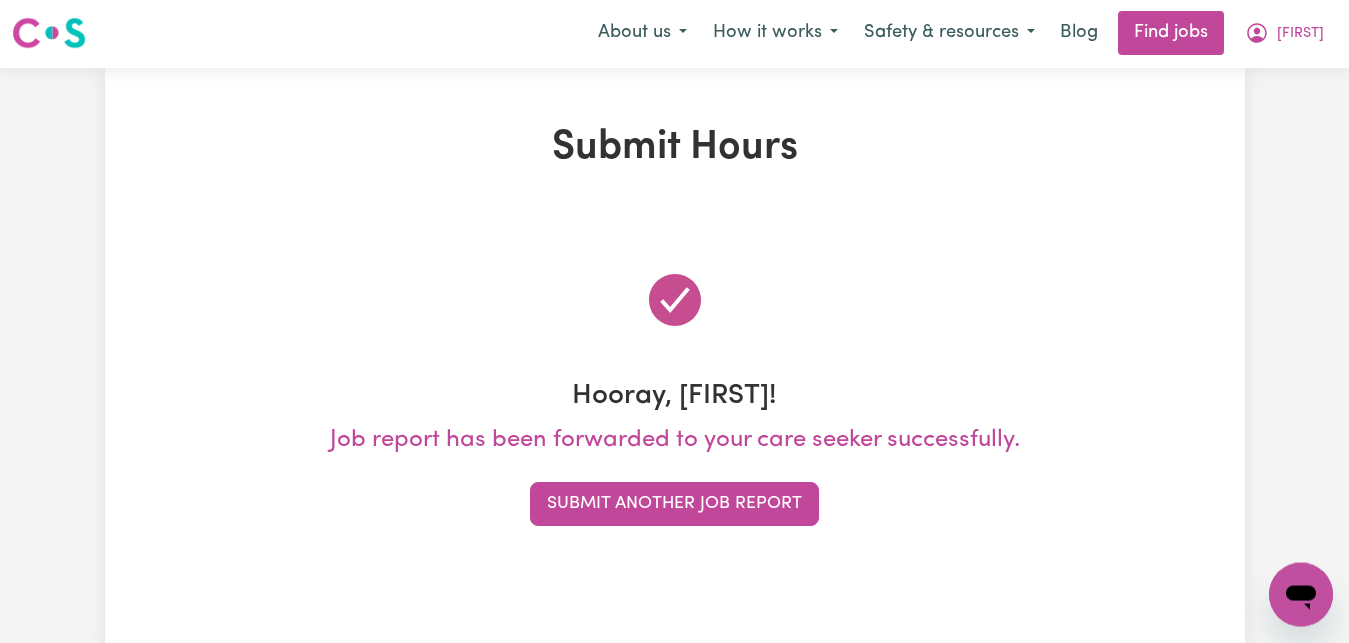 scroll, scrollTop: 0, scrollLeft: 0, axis: both 